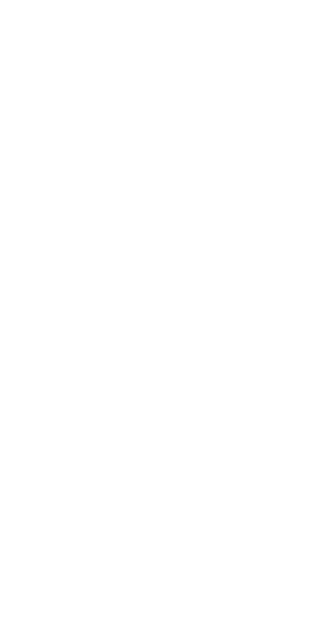 scroll, scrollTop: 0, scrollLeft: 0, axis: both 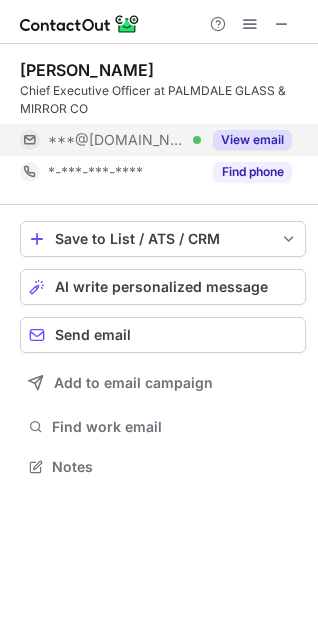 click on "***@msn.com" at bounding box center (117, 140) 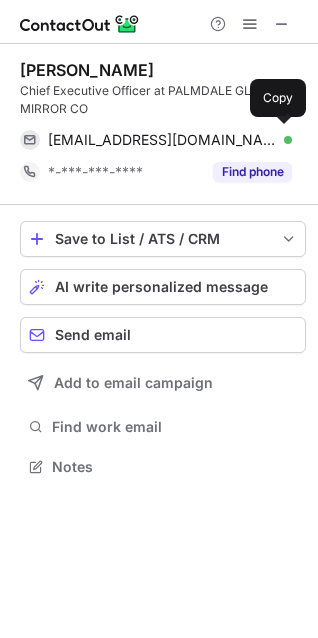 scroll, scrollTop: 452, scrollLeft: 318, axis: both 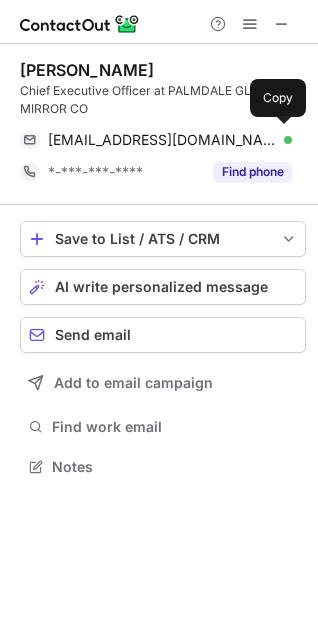 click on "gregm0616@msn.com" at bounding box center [162, 140] 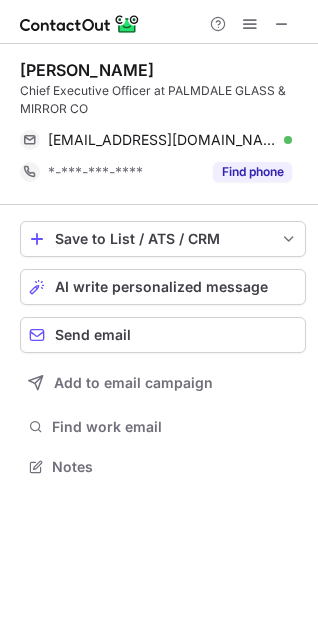 click on "Greg Mullen" at bounding box center (87, 70) 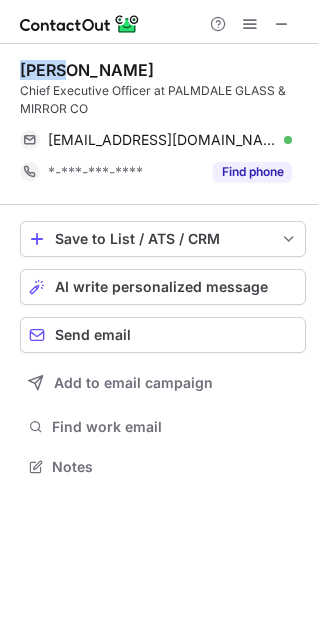 click on "Greg Mullen" at bounding box center [87, 70] 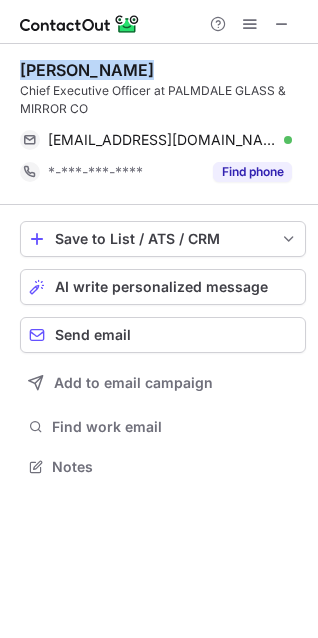 click on "Greg Mullen" at bounding box center [87, 70] 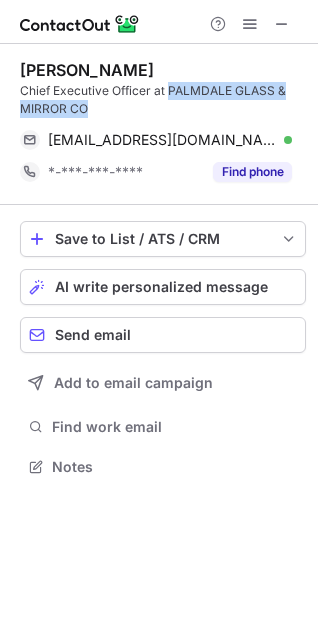 drag, startPoint x: 166, startPoint y: 85, endPoint x: 180, endPoint y: 105, distance: 24.41311 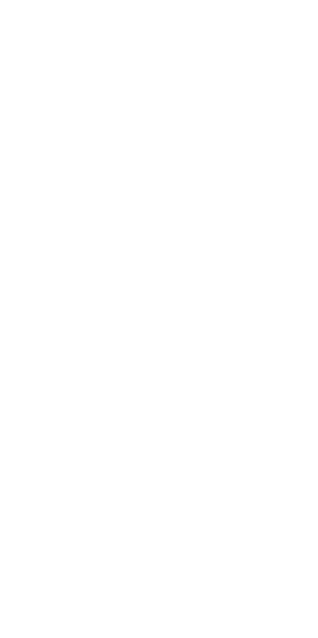 scroll, scrollTop: 0, scrollLeft: 0, axis: both 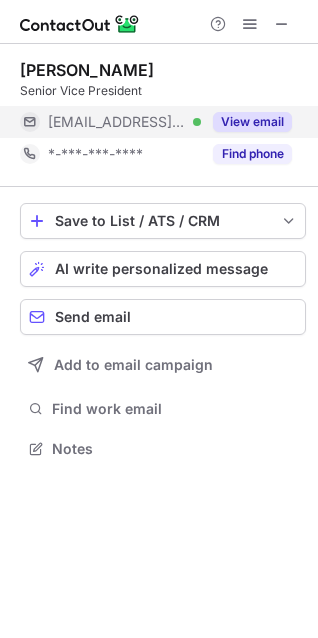 click on "***@coastmachinerymovers.com" at bounding box center (117, 122) 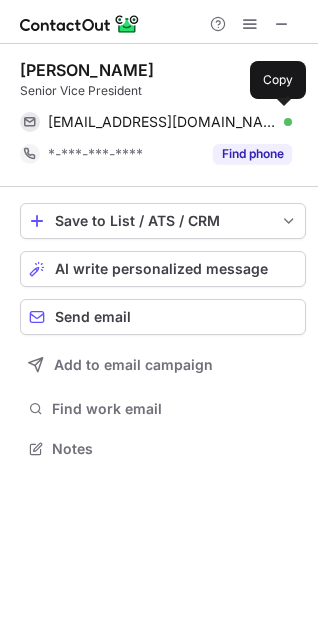 click on "ryanc@coastmachinerymovers.com" at bounding box center [162, 122] 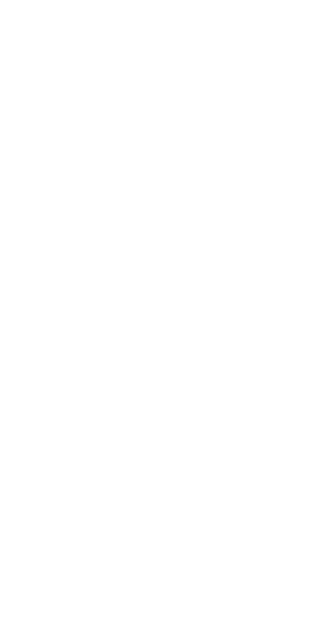 scroll, scrollTop: 0, scrollLeft: 0, axis: both 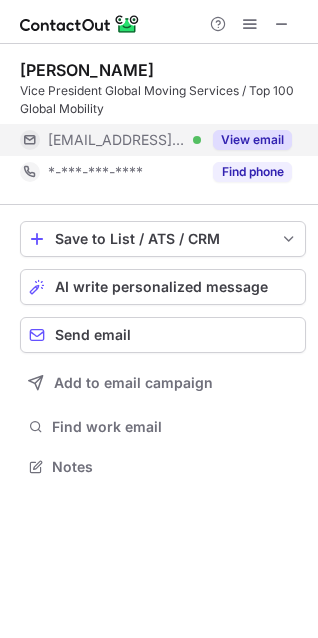 click on "[EMAIL_ADDRESS][DOMAIN_NAME]" at bounding box center [117, 140] 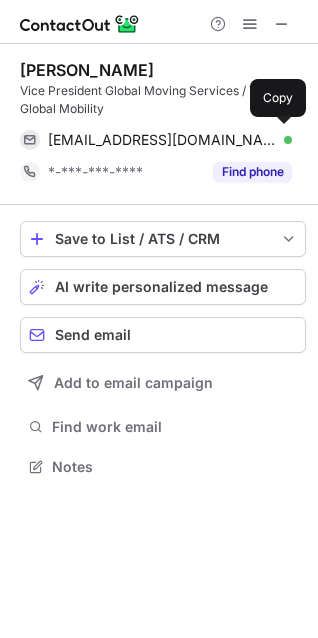 click on "mquigley@acerelocation.com" at bounding box center [162, 140] 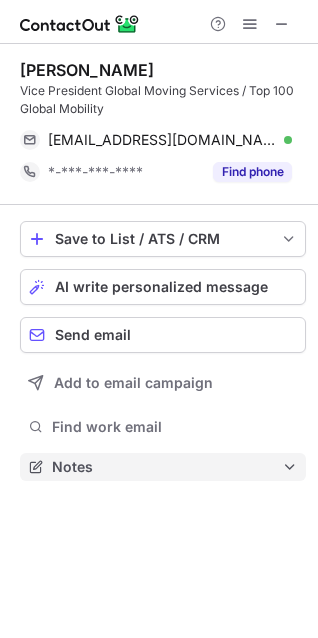 scroll, scrollTop: 452, scrollLeft: 318, axis: both 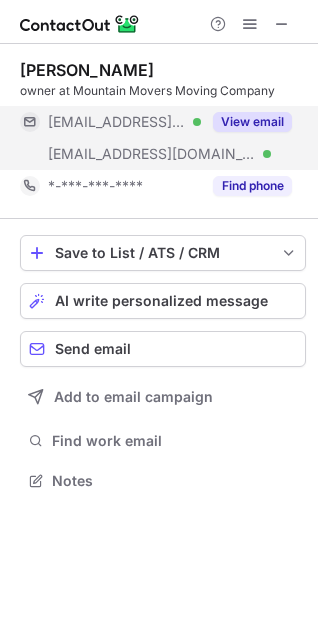 click on "***@att.net Verified" at bounding box center [110, 122] 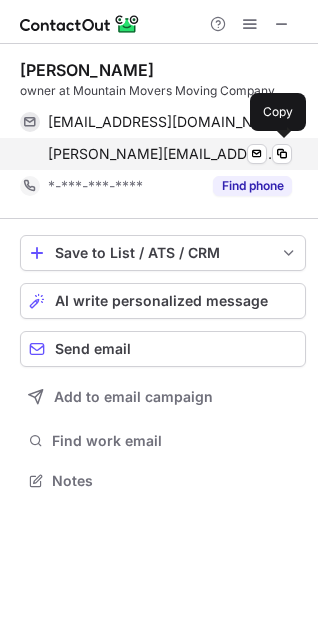 click on "james@mmmovingco.com" at bounding box center (162, 154) 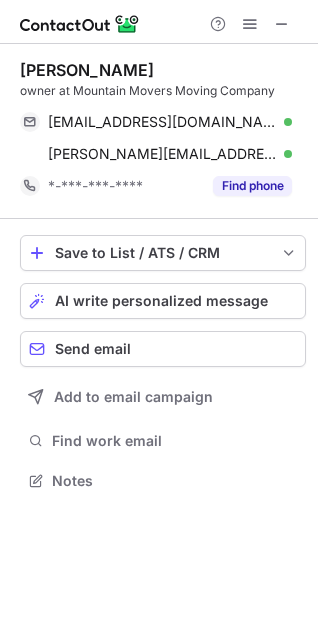 click on "James Nelson owner at Mountain Movers Moving Company mmmovingco@att.net Verified Send email Copy james@mmmovingco.com Verified Send email Copy *-***-***-**** Find phone" at bounding box center (163, 131) 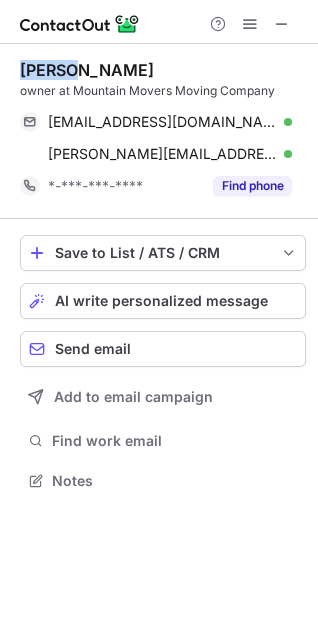 click on "James Nelson owner at Mountain Movers Moving Company mmmovingco@att.net Verified Send email Copy james@mmmovingco.com Verified Send email Copy *-***-***-**** Find phone" at bounding box center (163, 131) 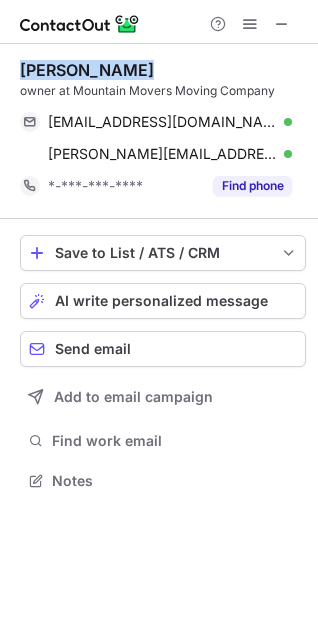 copy on "James Nelson" 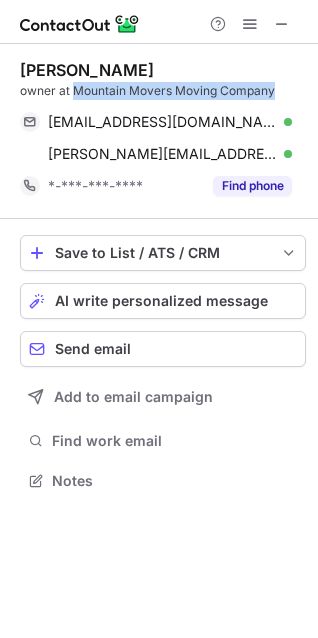 copy on "Mountain Movers Moving Company" 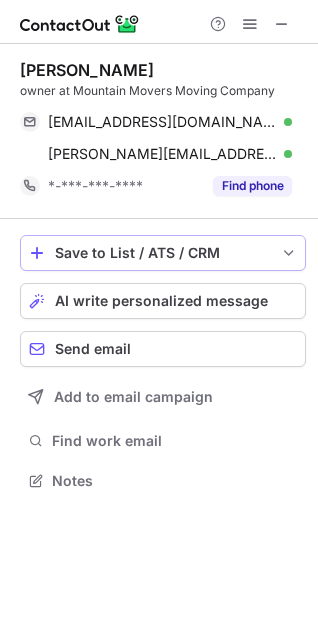 scroll, scrollTop: 467, scrollLeft: 318, axis: both 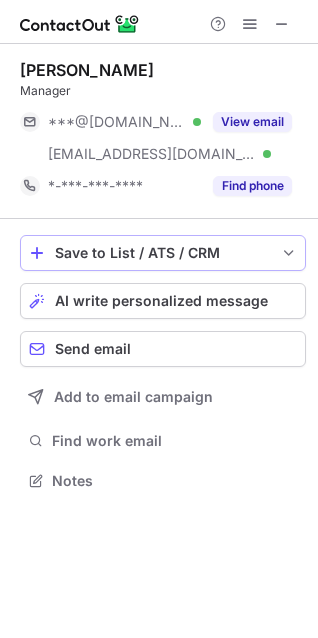 click on "***@yahoo.fr Verified" at bounding box center (110, 122) 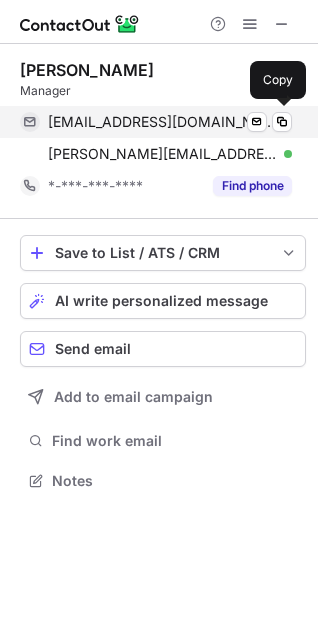 click on "tiger_ald@yahoo.fr Verified Send email Copy" at bounding box center (156, 122) 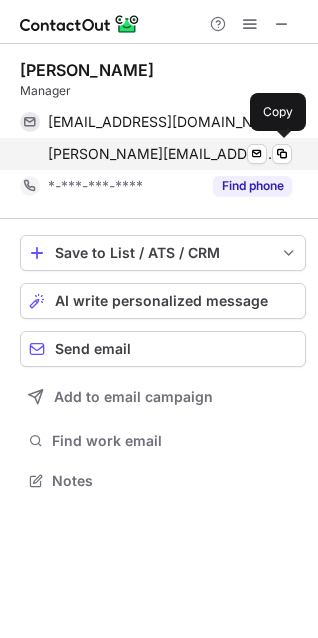 click on "gerald@moveforcheap.com" at bounding box center [162, 154] 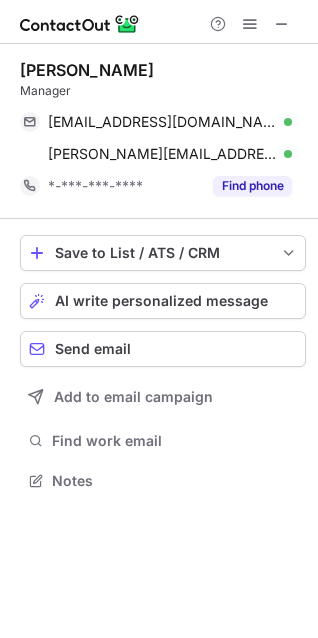 click on "Gerald Joseph" at bounding box center (87, 70) 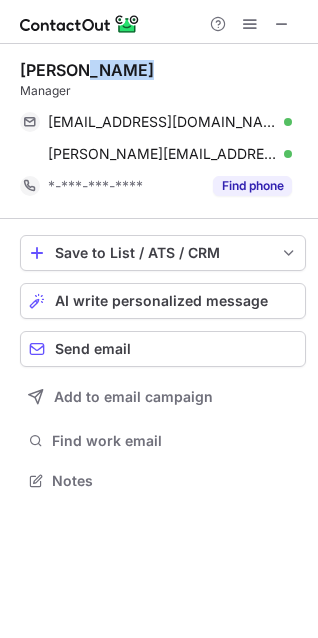 click on "Gerald Joseph" at bounding box center [87, 70] 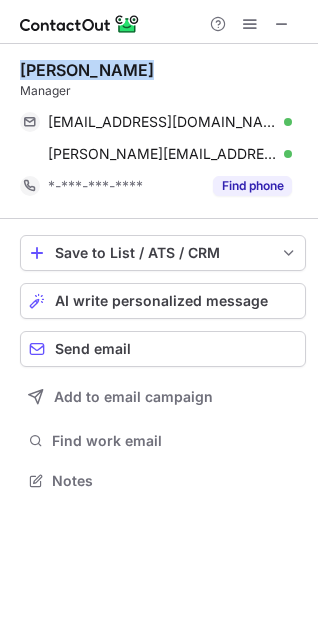 click on "Gerald Joseph" at bounding box center (87, 70) 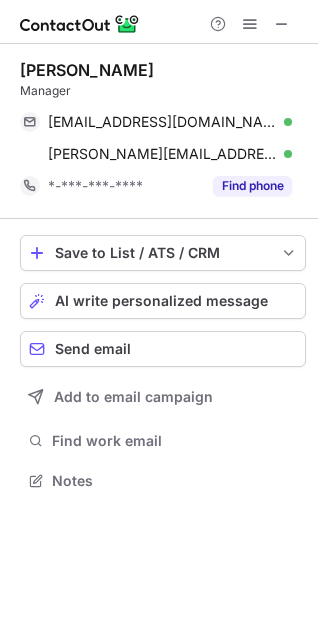 click on "Gerald Joseph" at bounding box center (87, 70) 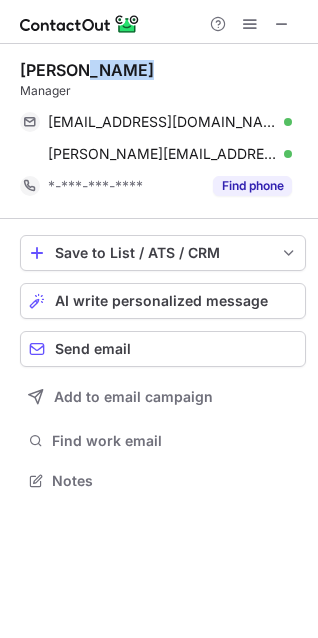 click on "Gerald Joseph" at bounding box center (87, 70) 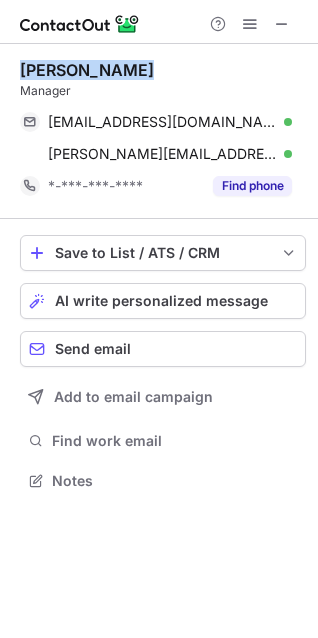 copy on "Gerald Joseph" 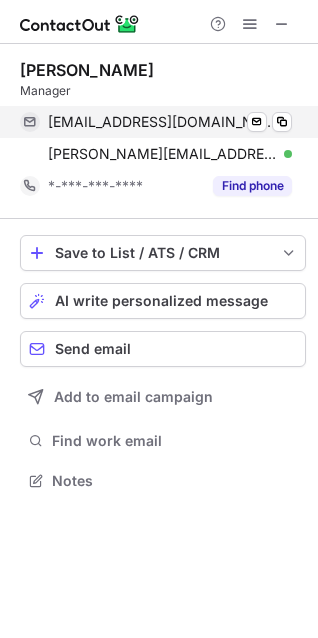 scroll, scrollTop: 467, scrollLeft: 318, axis: both 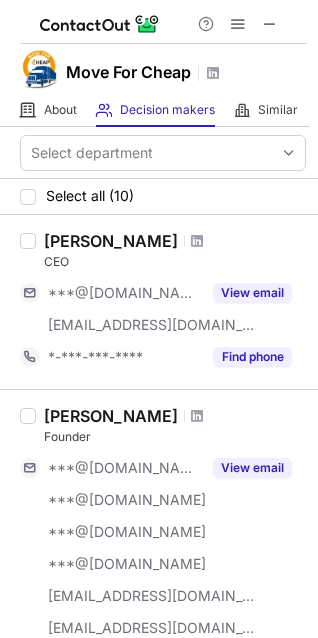 click on "Move For Cheap" at bounding box center [128, 72] 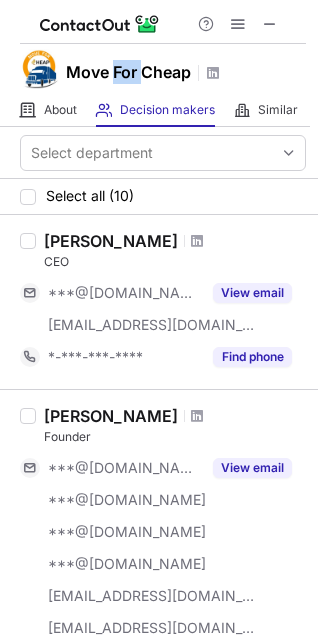 click on "Move For Cheap" at bounding box center [128, 72] 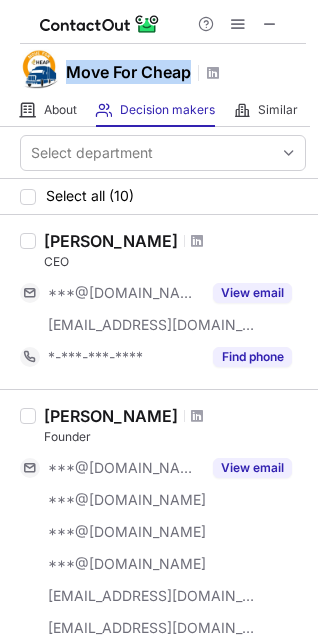 copy on "Move For Cheap" 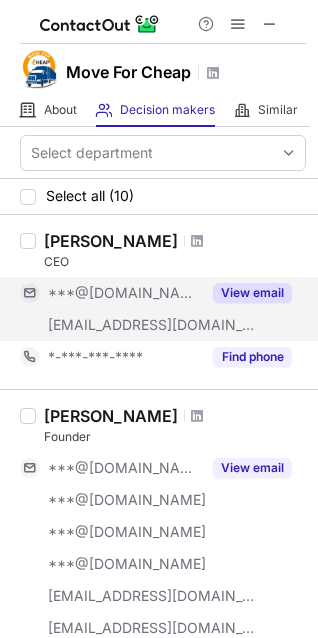 click on "***@[DOMAIN_NAME]" at bounding box center [110, 293] 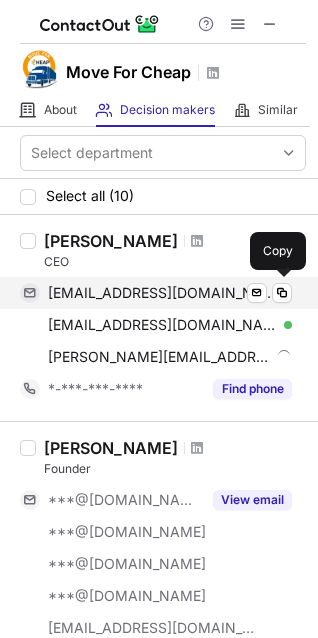 click on "ericmherm1@gmail.com Verified Send email Copy" at bounding box center (156, 293) 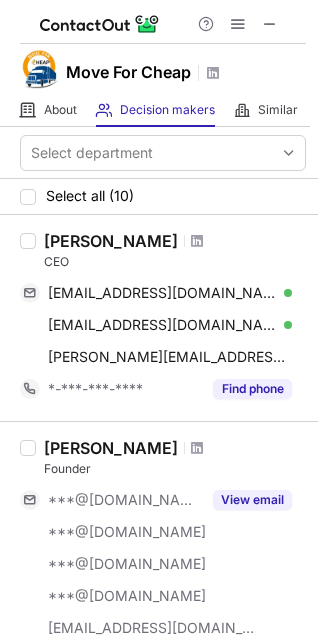 click on "Eric Michael" at bounding box center (111, 241) 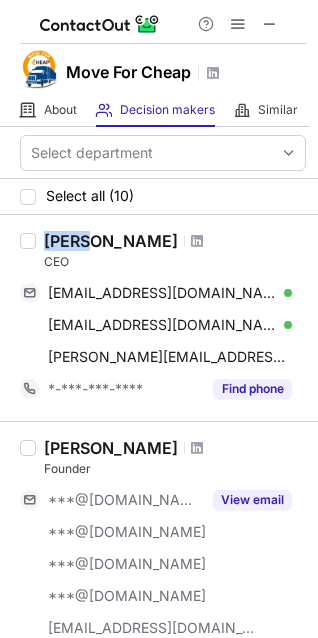 click on "Eric Michael" at bounding box center (111, 241) 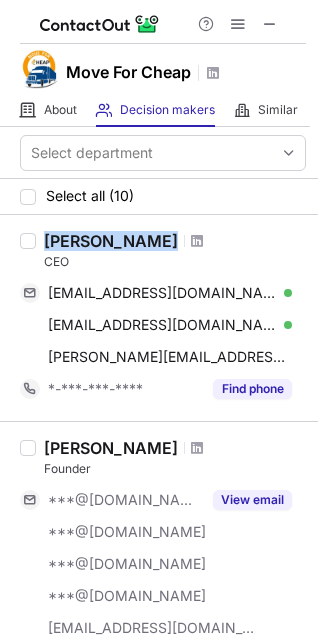 click on "Eric Michael" at bounding box center (111, 241) 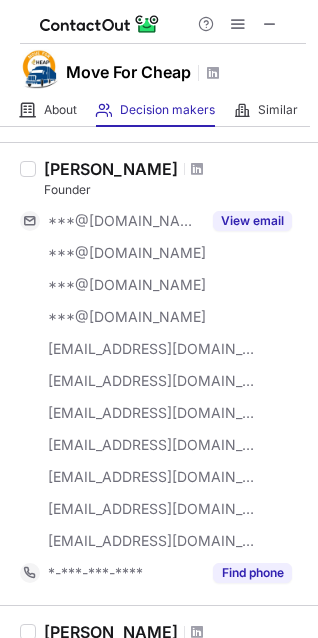 scroll, scrollTop: 318, scrollLeft: 0, axis: vertical 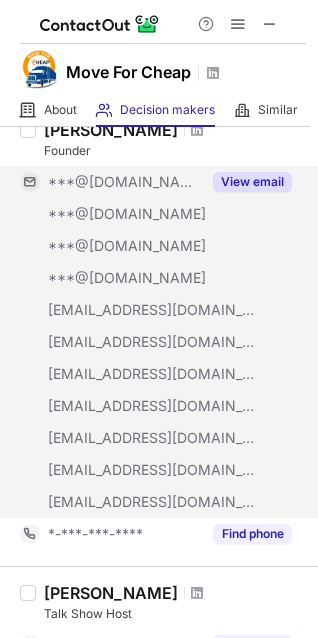 click on "***@aemailu.com" at bounding box center [152, 310] 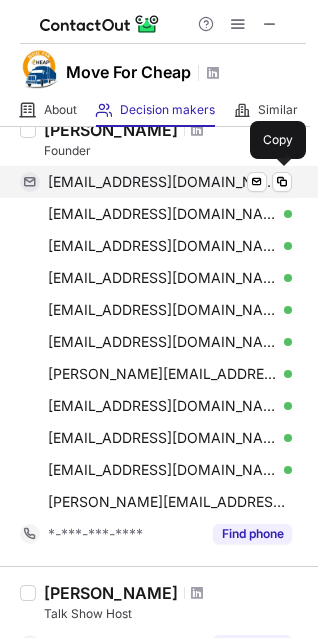 click on "mattgardner1108@gmail.com Verified Send email Copy" at bounding box center (156, 182) 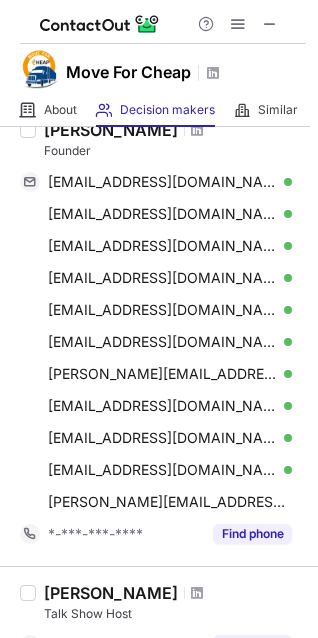 click on "Matthew Gardner" at bounding box center (111, 130) 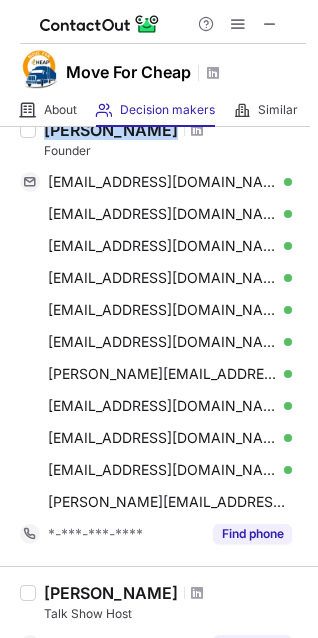 copy on "Matthew Gardner" 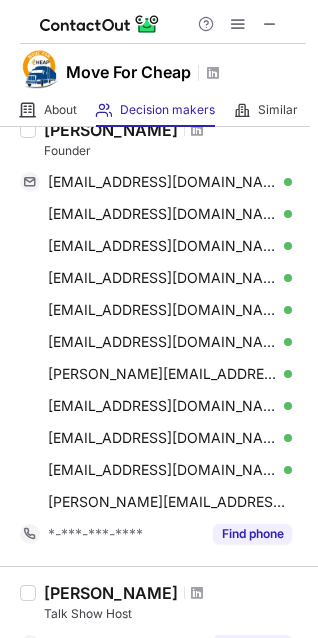 scroll, scrollTop: 310, scrollLeft: 0, axis: vertical 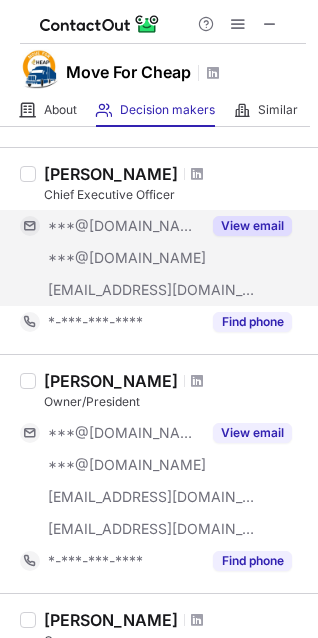 click on "***@gmail.com" at bounding box center [124, 258] 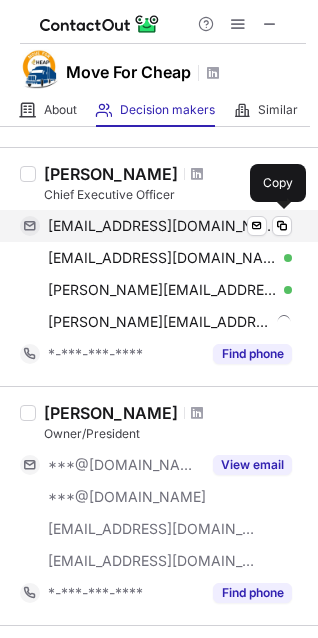 click on "radkinspri@gmail.com" at bounding box center (162, 226) 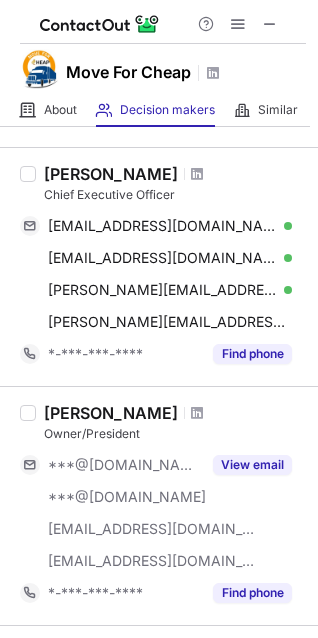 click on "Ryan Adkins" at bounding box center (111, 174) 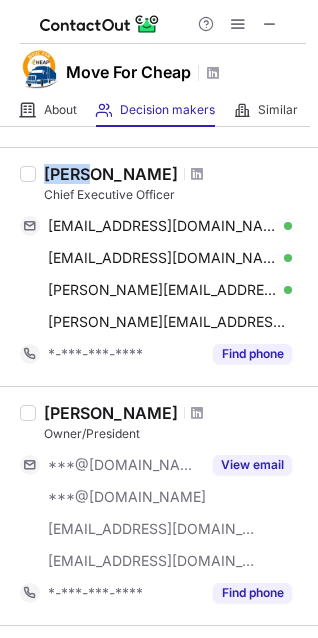 click on "Ryan Adkins" at bounding box center (111, 174) 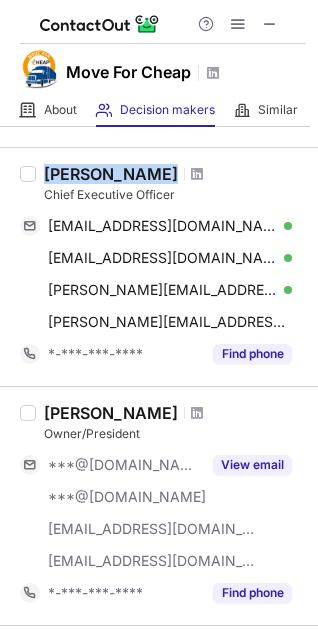 copy on "Ryan Adkins" 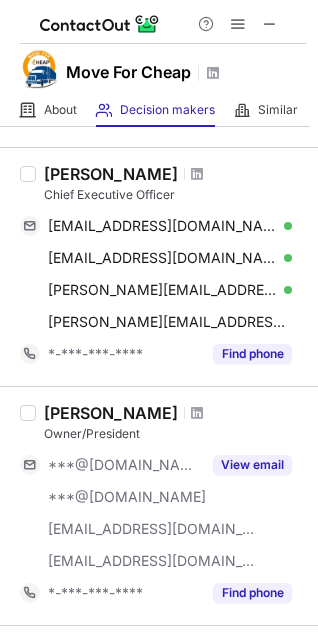 click on "Ryan Adkins" at bounding box center [111, 174] 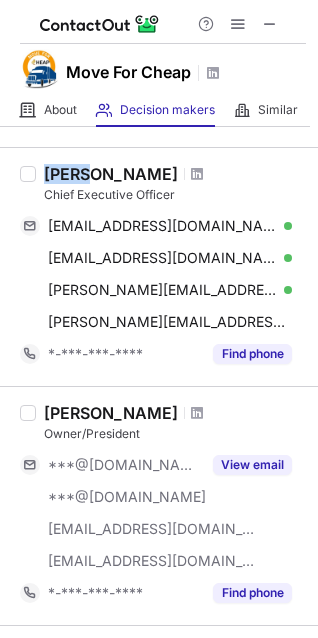 click on "Ryan Adkins" at bounding box center (111, 174) 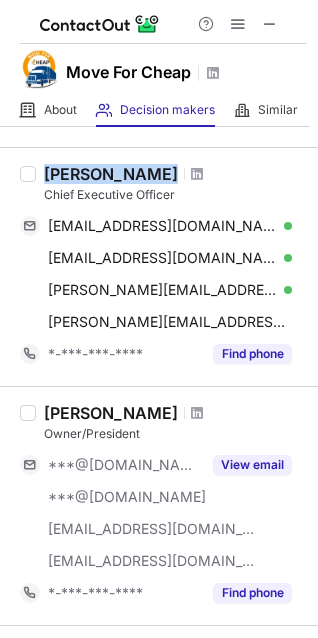 click on "Ryan Adkins" at bounding box center [111, 174] 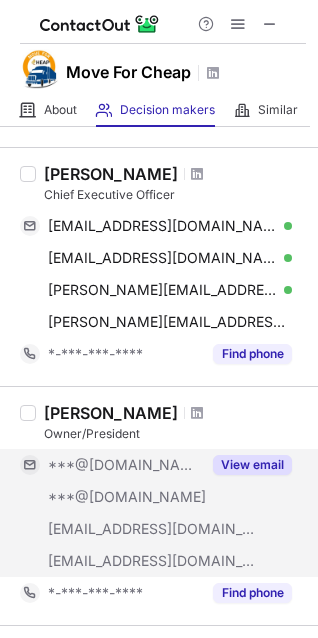 click on "***@gmail.com" at bounding box center [124, 497] 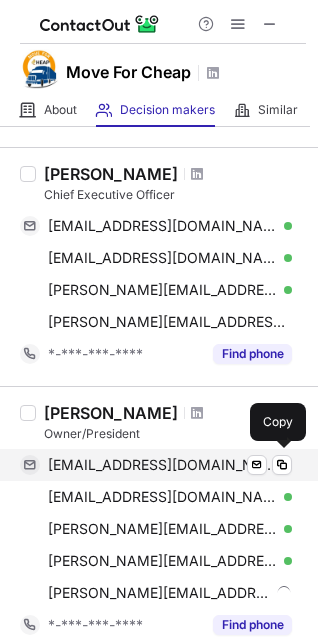 click on "thefoley@gmail.com" at bounding box center [162, 465] 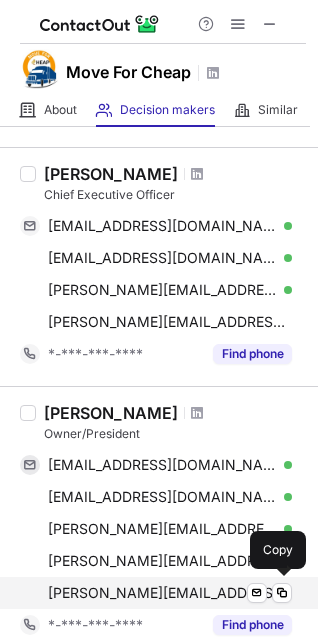 click on "mike@moveforcheap.com" at bounding box center [170, 593] 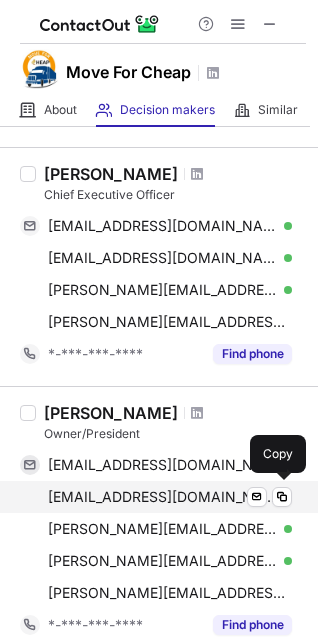 click on "thefoley2@gmail.com" at bounding box center (162, 497) 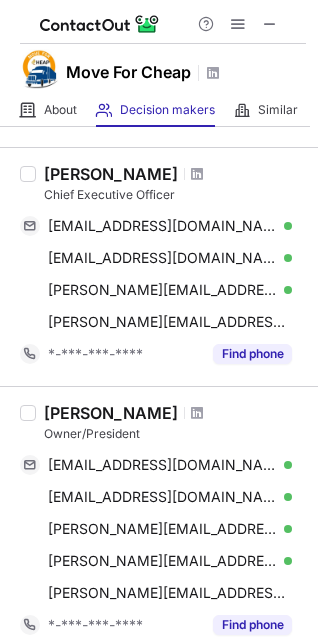 click on "Mike Foley" at bounding box center (111, 413) 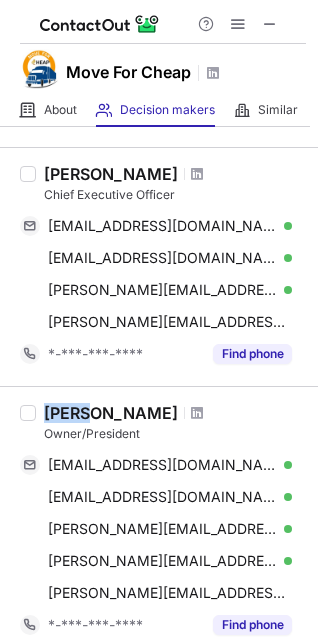 click on "Mike Foley" at bounding box center [111, 413] 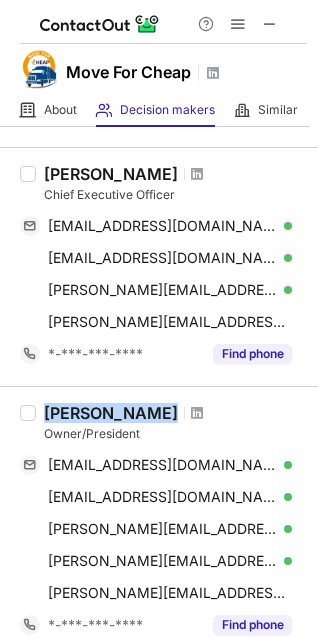 click on "Mike Foley" at bounding box center [111, 413] 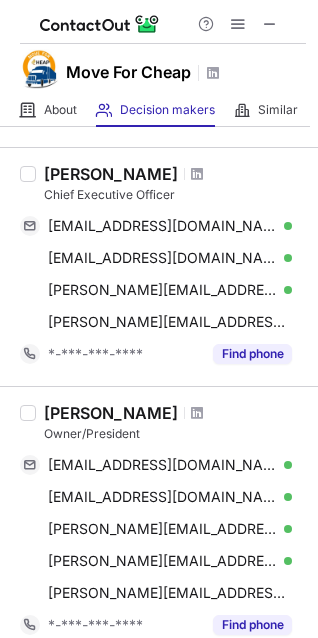 click on "Mike Foley" at bounding box center (111, 413) 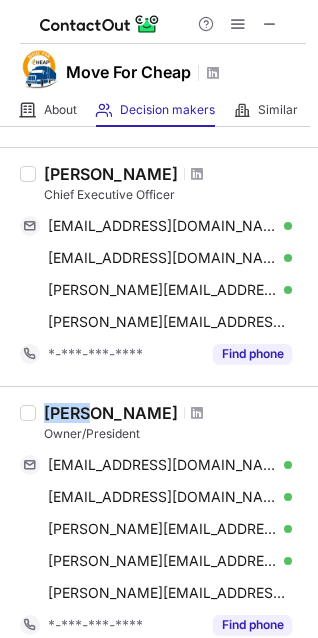 click on "Mike Foley" at bounding box center [111, 413] 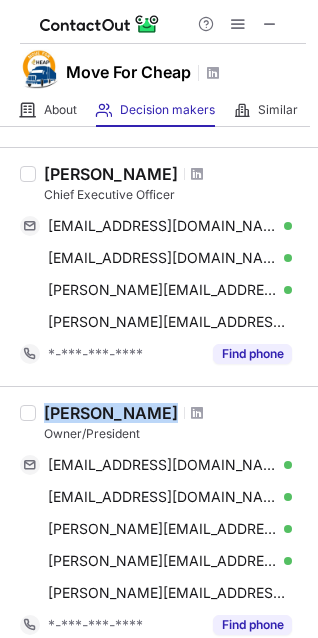 click on "Mike Foley" at bounding box center [111, 413] 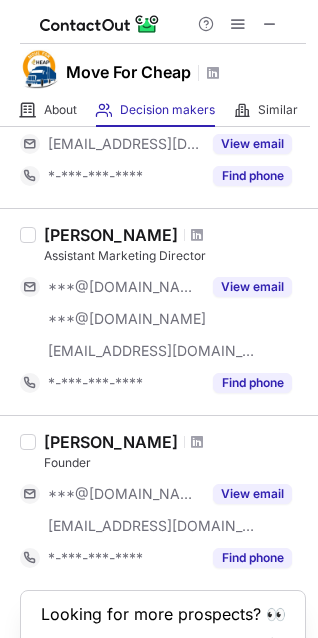 scroll, scrollTop: 1966, scrollLeft: 0, axis: vertical 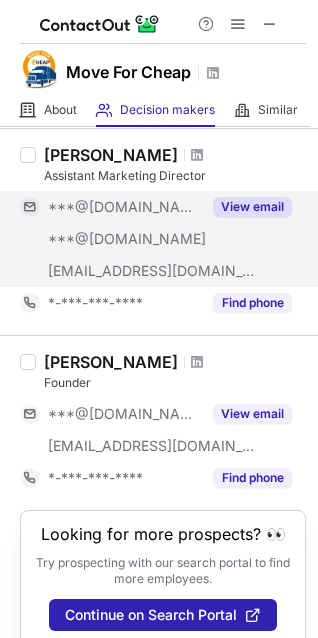 click on "***@cheapflightsfares.com" at bounding box center (110, 271) 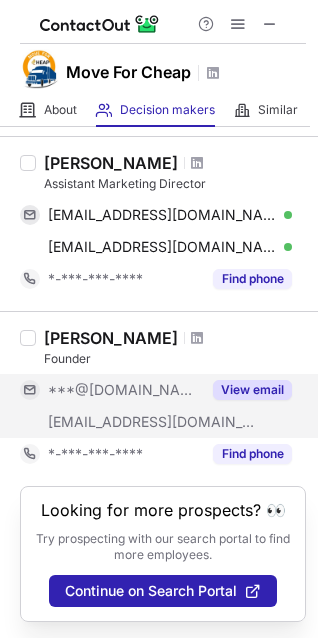 click on "***@salesblast.io" at bounding box center [152, 422] 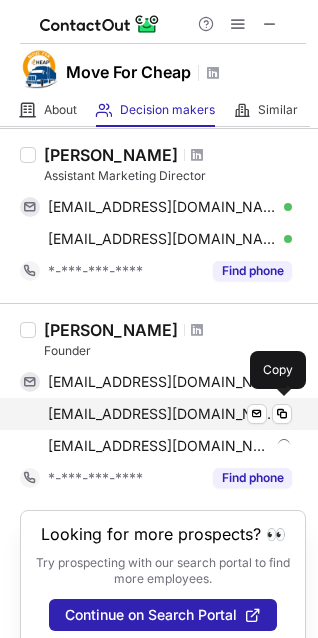 click on "ben@salesblast.io" at bounding box center (162, 414) 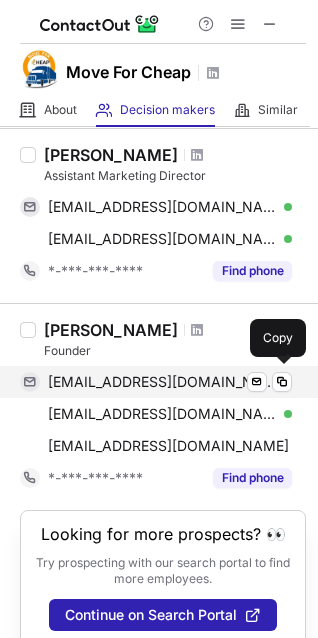 click on "rasmussenbenjaminj@gmail.com" at bounding box center [162, 382] 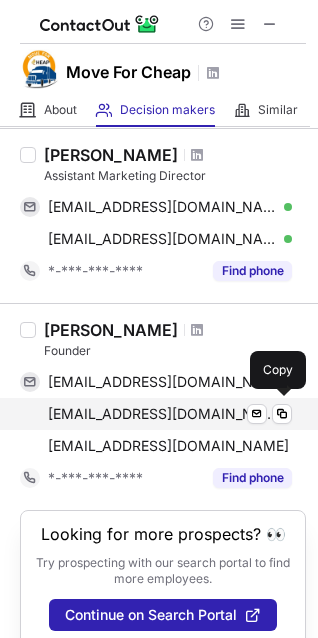 click on "ben@salesblast.io" at bounding box center [162, 414] 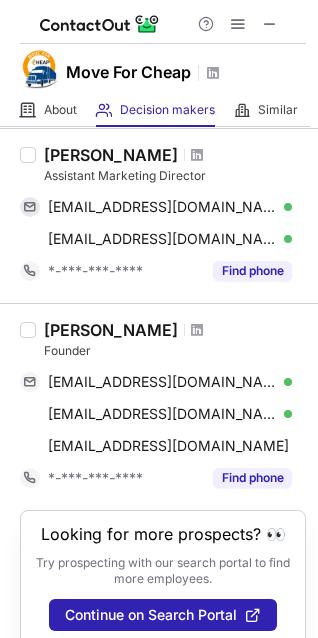 click on "Ben Rasmussen" at bounding box center [111, 330] 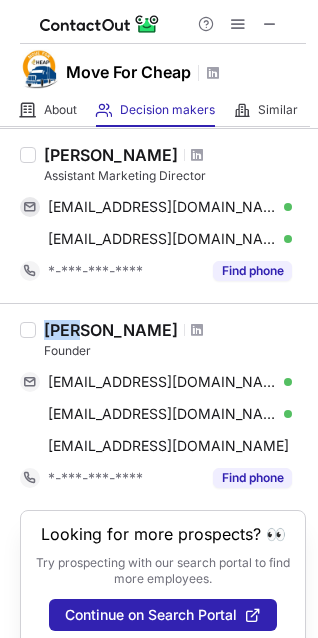 click on "Ben Rasmussen" at bounding box center (111, 330) 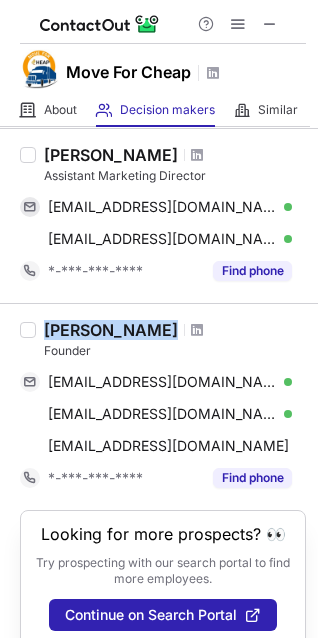 click on "Ben Rasmussen" at bounding box center (111, 330) 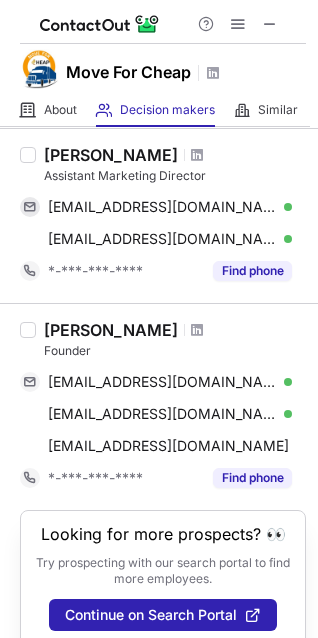 click on "Ben Rasmussen" at bounding box center [111, 330] 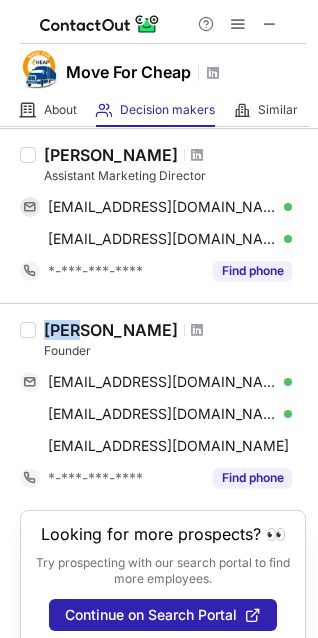 click on "Ben Rasmussen" at bounding box center [111, 330] 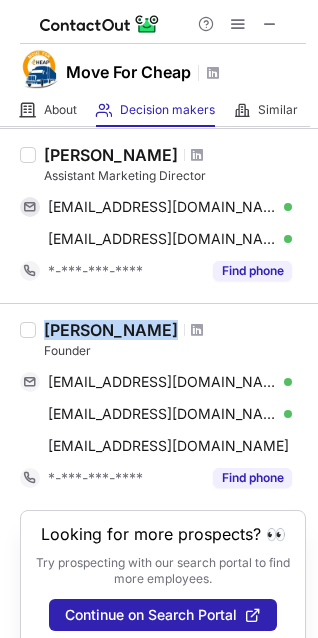 click on "Ben Rasmussen" at bounding box center [111, 330] 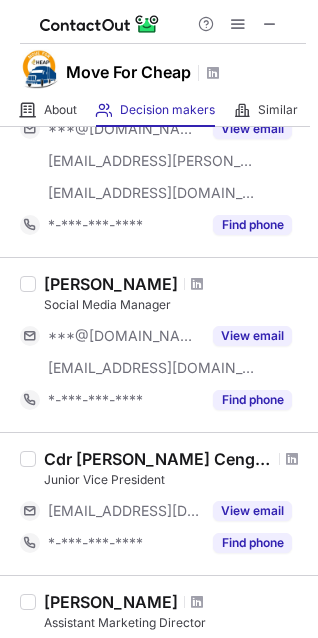 scroll, scrollTop: 1438, scrollLeft: 0, axis: vertical 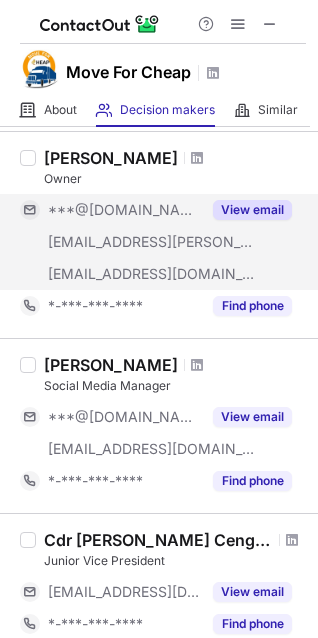 click on "***@gmail.com" at bounding box center [124, 210] 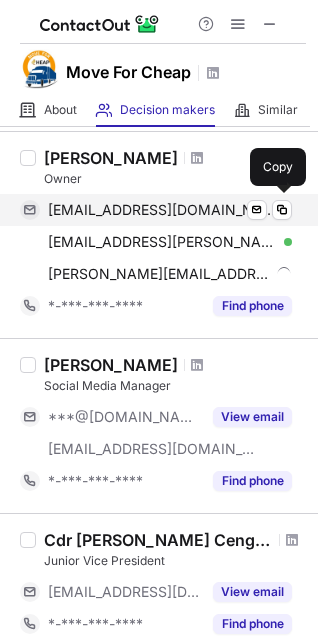 click on "pritz97@gmail.com" at bounding box center [162, 210] 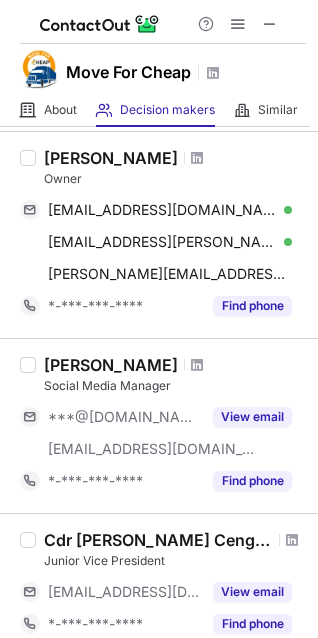 click on "Paul Singh Owner pritz97@gmail.com Verified Send email Copy pritz97@shaw.ca Verified Send email Copy paul@moveforcheap.com Send email Copy *-***-***-**** Find phone" at bounding box center (159, 234) 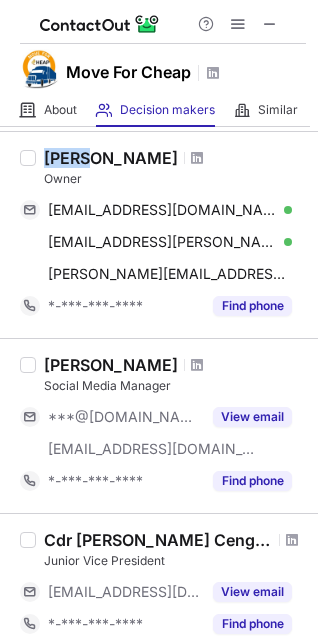 click on "Paul Singh Owner pritz97@gmail.com Verified Send email Copy pritz97@shaw.ca Verified Send email Copy paul@moveforcheap.com Send email Copy *-***-***-**** Find phone" at bounding box center (159, 234) 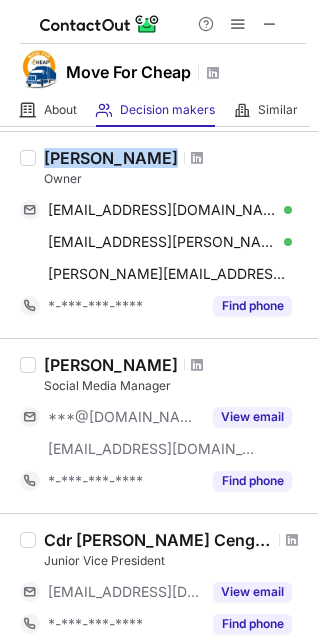 click on "Paul Singh Owner pritz97@gmail.com Verified Send email Copy pritz97@shaw.ca Verified Send email Copy paul@moveforcheap.com Send email Copy *-***-***-**** Find phone" at bounding box center [159, 234] 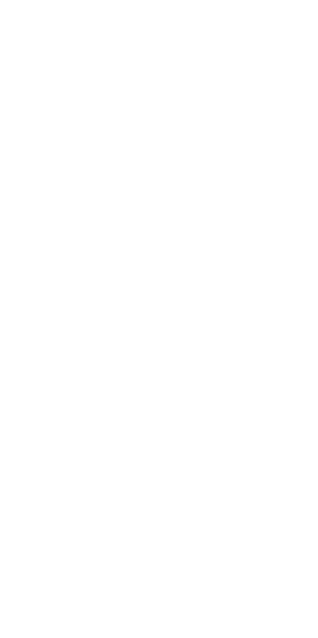 scroll, scrollTop: 0, scrollLeft: 0, axis: both 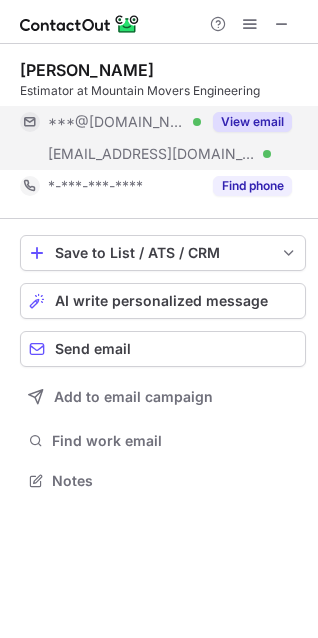 click on "***@mountainmoverseng.com Verified" at bounding box center [110, 154] 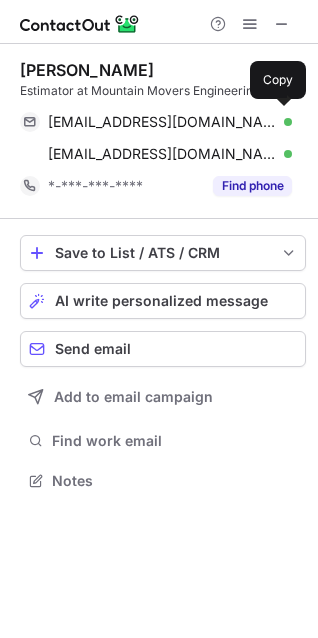 scroll, scrollTop: 467, scrollLeft: 318, axis: both 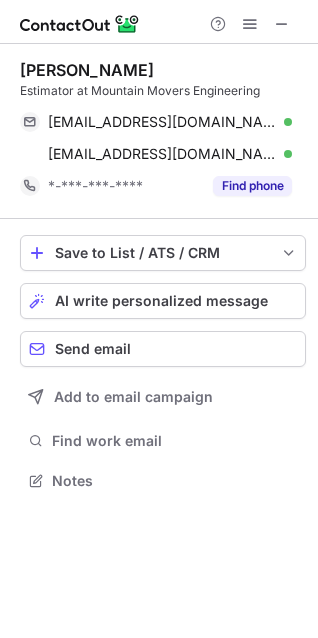click on "Ryan Smith" at bounding box center (163, 70) 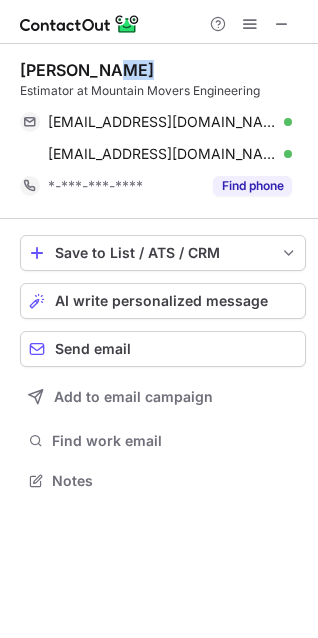 click on "Ryan Smith" at bounding box center (163, 70) 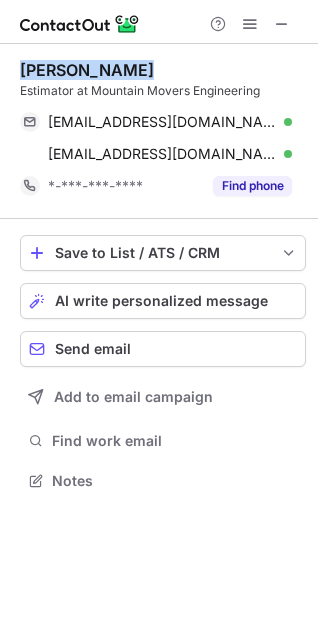 click on "Ryan Smith" at bounding box center [163, 70] 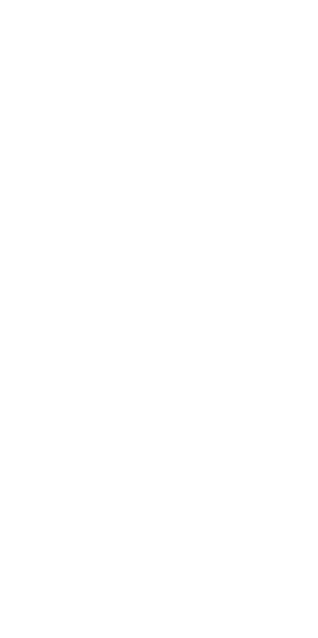 scroll, scrollTop: 0, scrollLeft: 0, axis: both 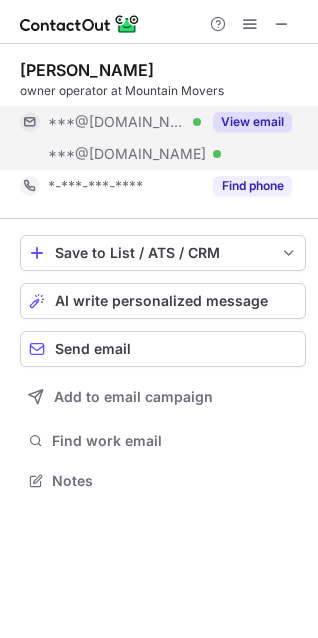 click on "***@[DOMAIN_NAME] Verified" at bounding box center [110, 154] 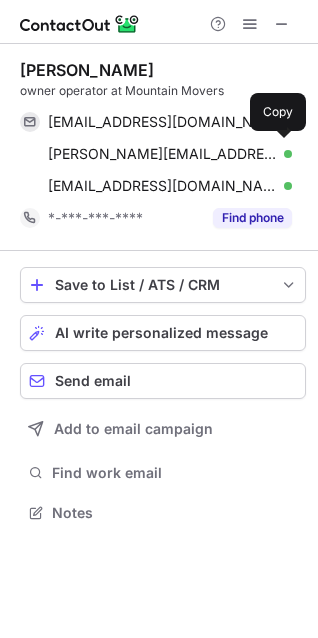 scroll, scrollTop: 10, scrollLeft: 10, axis: both 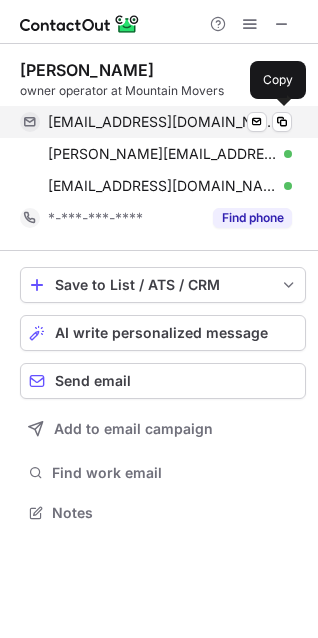 click on "[EMAIL_ADDRESS][DOMAIN_NAME]" at bounding box center [162, 122] 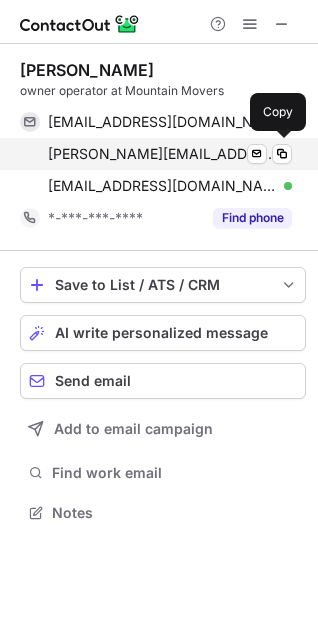 click on "[PERSON_NAME][EMAIL_ADDRESS][PERSON_NAME][DOMAIN_NAME] Verified Send email Copy" at bounding box center (156, 154) 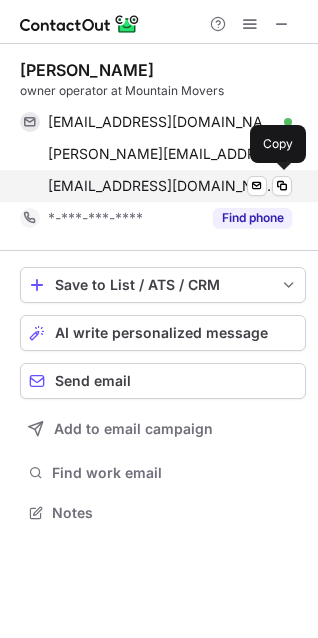 click on "dansmountainmovers@yahoo.com" at bounding box center (162, 186) 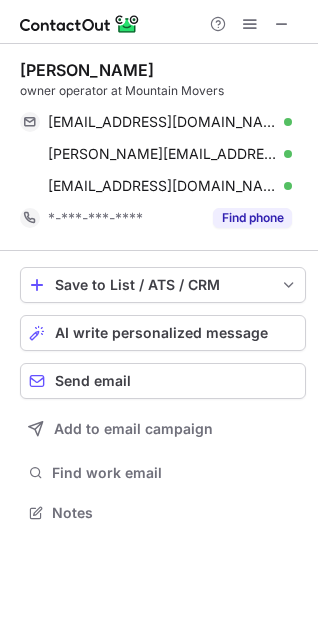 click on "Dan Northrup" at bounding box center [87, 70] 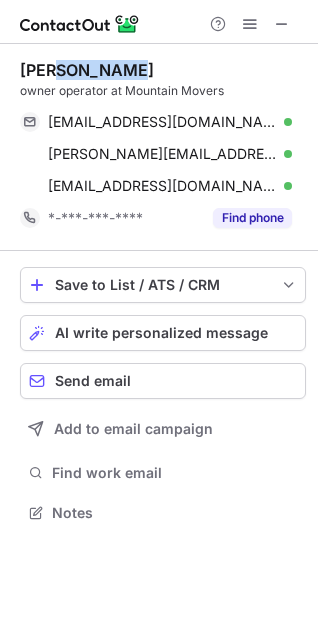 click on "Dan Northrup" at bounding box center (87, 70) 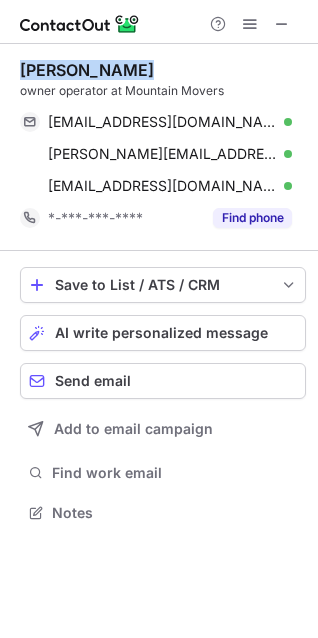 click on "Dan Northrup" at bounding box center [87, 70] 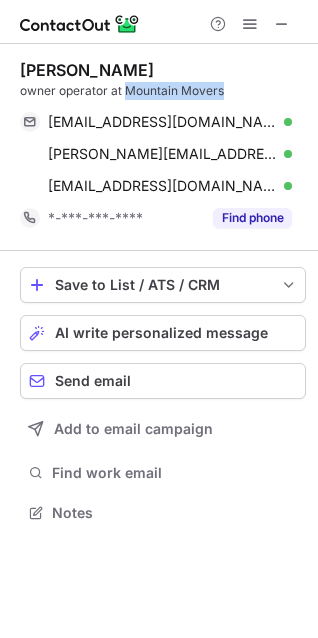 drag, startPoint x: 126, startPoint y: 91, endPoint x: 235, endPoint y: 83, distance: 109.29318 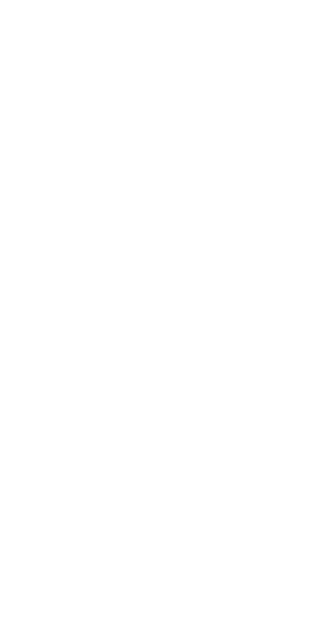 scroll, scrollTop: 0, scrollLeft: 0, axis: both 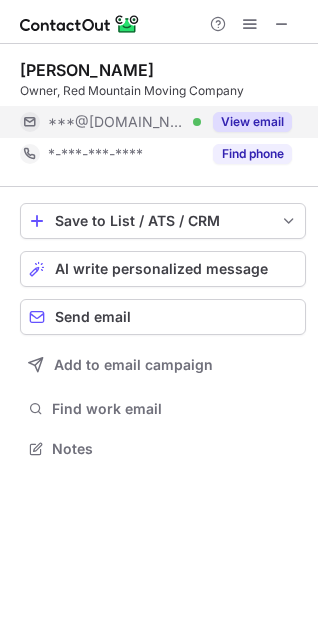 click on "***@[DOMAIN_NAME]" at bounding box center (117, 122) 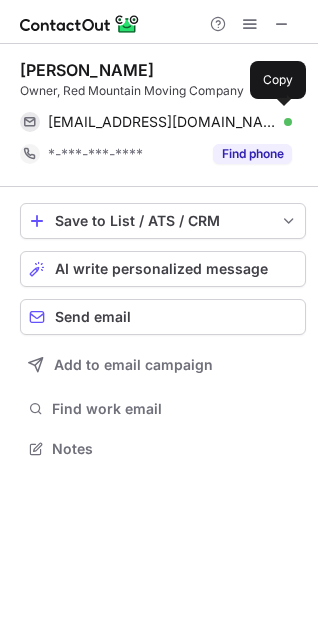 click on "rowanhepburn@gmail.com" at bounding box center (162, 122) 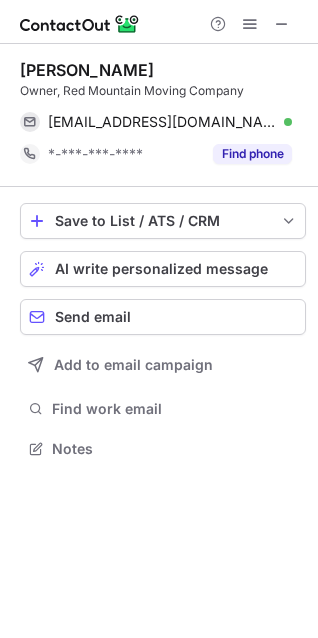 click on "Rowan Hepburn" at bounding box center [87, 70] 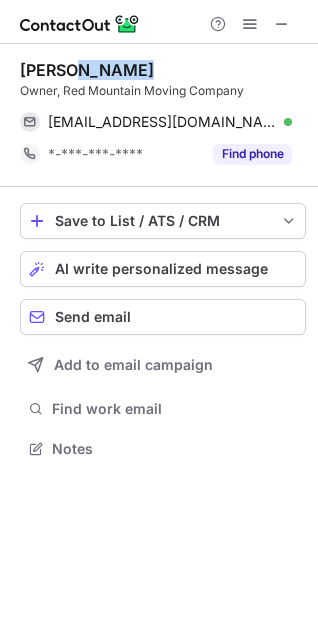 click on "Rowan Hepburn" at bounding box center (87, 70) 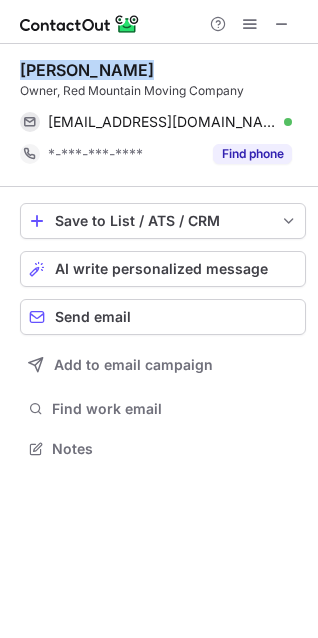 click on "Rowan Hepburn" at bounding box center (87, 70) 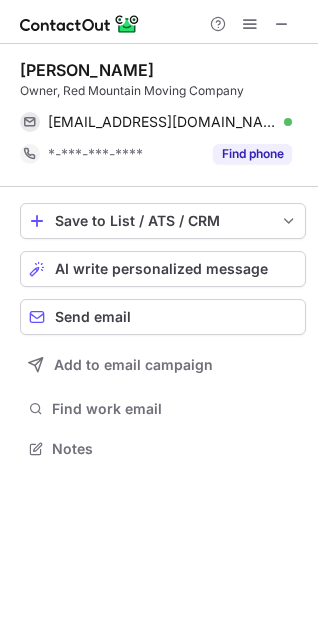 drag, startPoint x: 62, startPoint y: 88, endPoint x: 256, endPoint y: 93, distance: 194.06442 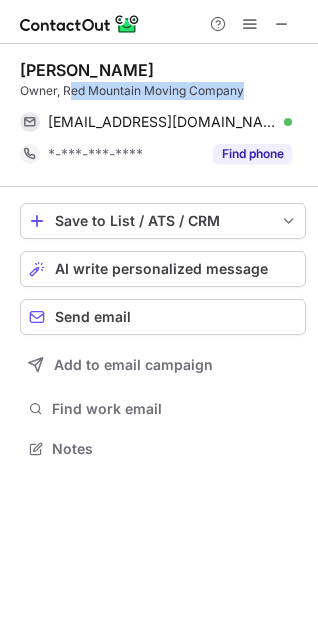 drag, startPoint x: 68, startPoint y: 85, endPoint x: 286, endPoint y: 86, distance: 218.00229 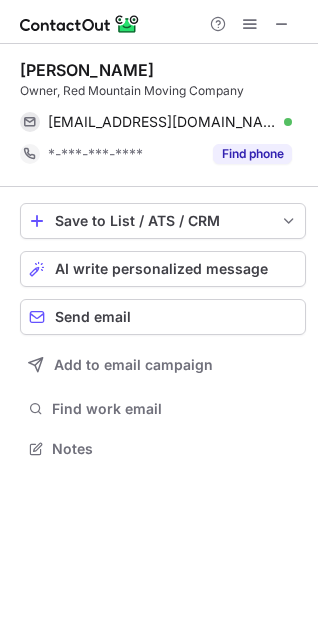 drag, startPoint x: 62, startPoint y: 91, endPoint x: 272, endPoint y: 84, distance: 210.11664 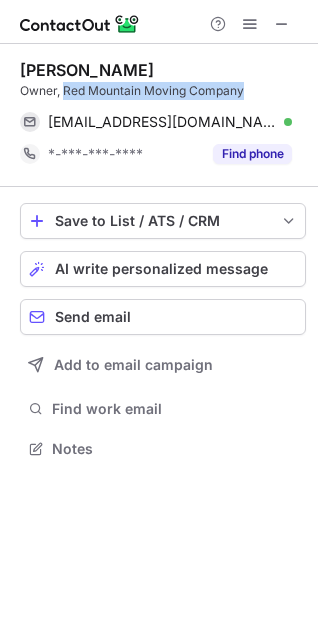 drag, startPoint x: 66, startPoint y: 92, endPoint x: 256, endPoint y: 87, distance: 190.06578 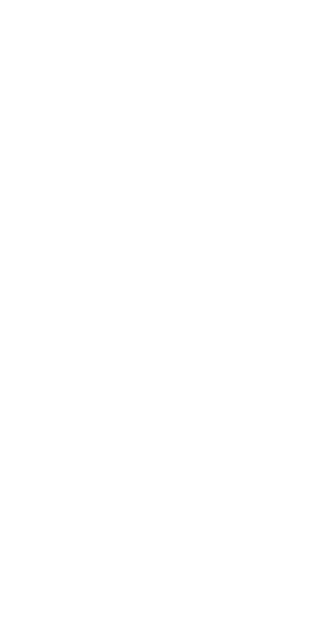 scroll, scrollTop: 0, scrollLeft: 0, axis: both 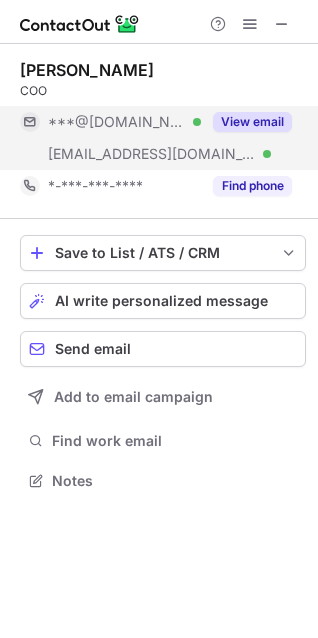 click on "***@[DOMAIN_NAME]" at bounding box center [117, 122] 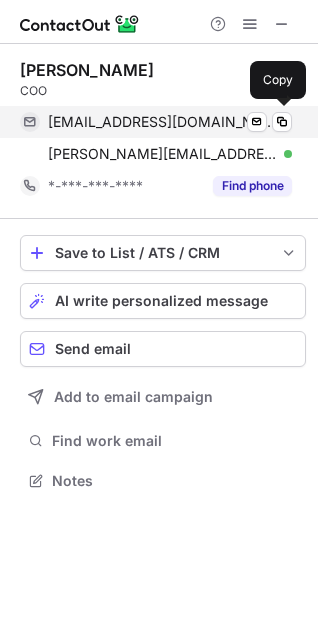click on "[EMAIL_ADDRESS][DOMAIN_NAME]" at bounding box center (162, 122) 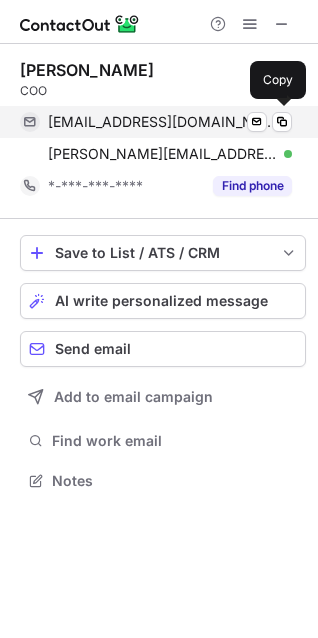 click on "[EMAIL_ADDRESS][DOMAIN_NAME]" at bounding box center (162, 122) 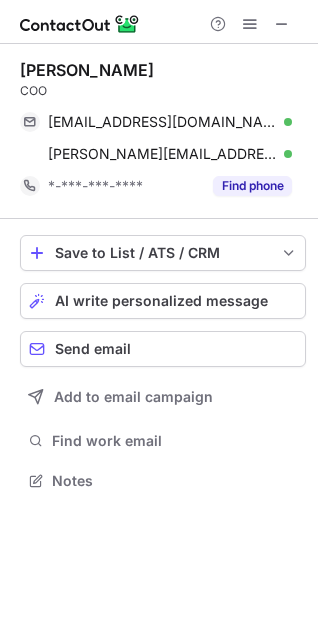 click on "[PERSON_NAME]" at bounding box center (87, 70) 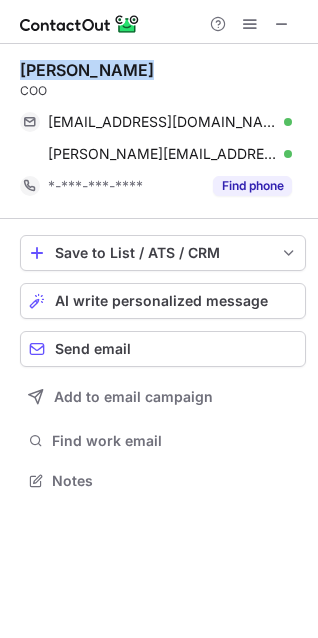 click on "[PERSON_NAME]" at bounding box center (87, 70) 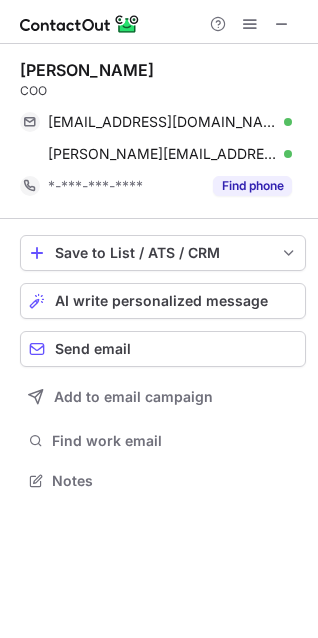 scroll, scrollTop: 10, scrollLeft: 10, axis: both 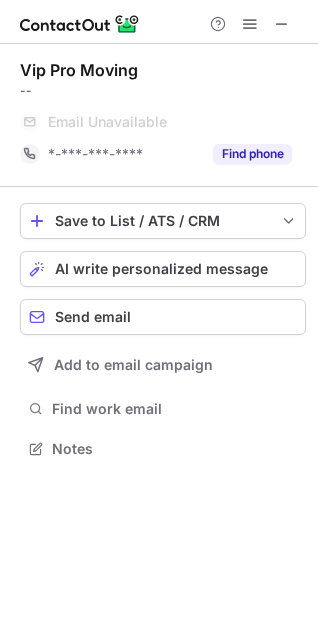 click on "Vip Pro Moving" at bounding box center [79, 70] 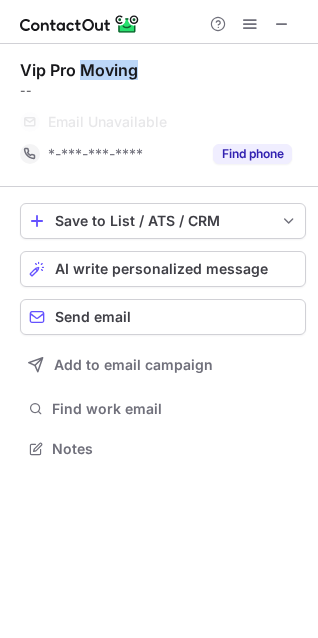 click on "Vip Pro Moving" at bounding box center (79, 70) 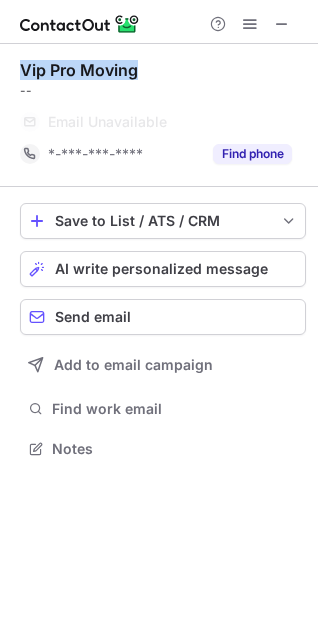 click on "Vip Pro Moving" at bounding box center (79, 70) 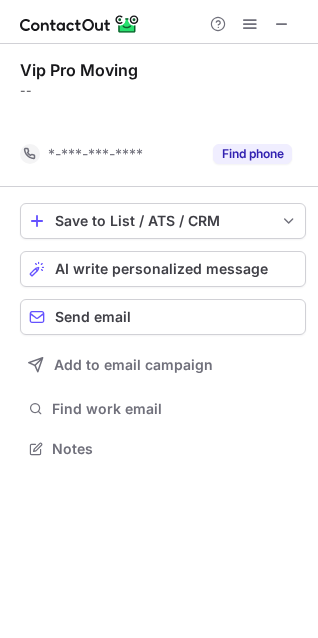 scroll, scrollTop: 402, scrollLeft: 318, axis: both 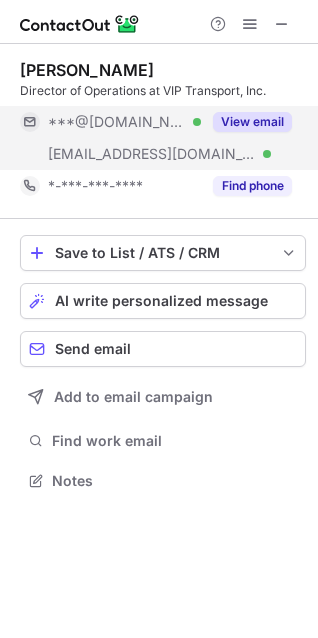 click on "***@yahoo.com Verified" at bounding box center [110, 122] 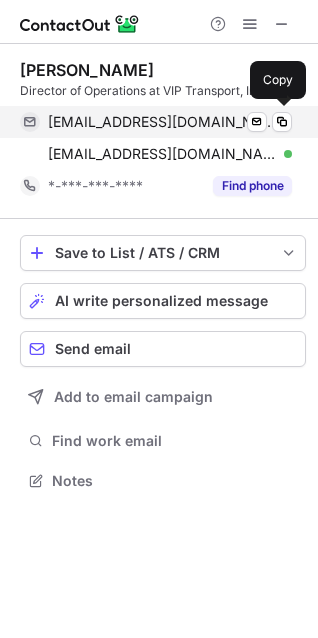 click on "ericalynn5679@yahoo.com" at bounding box center (162, 122) 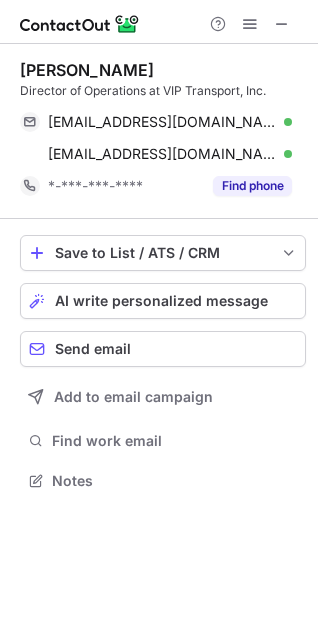 click on "Erica Ganey Director of Operations at VIP Transport, Inc. ericalynn5679@yahoo.com Verified Send email Copy eganey@viptransport.com Verified Send email Copy *-***-***-**** Find phone" at bounding box center (163, 131) 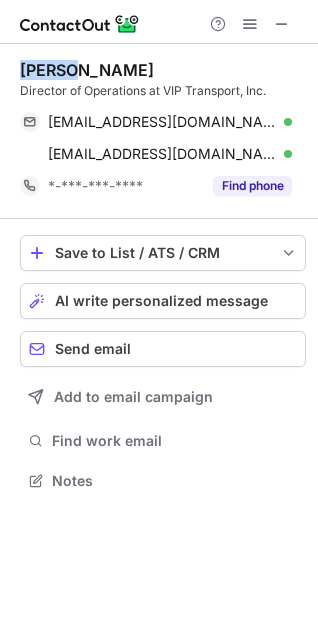 click on "Erica Ganey Director of Operations at VIP Transport, Inc. ericalynn5679@yahoo.com Verified Send email Copy eganey@viptransport.com Verified Send email Copy *-***-***-**** Find phone" at bounding box center [163, 131] 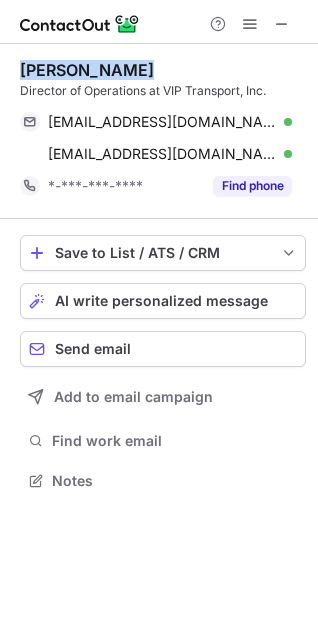 copy on "Erica Ganey" 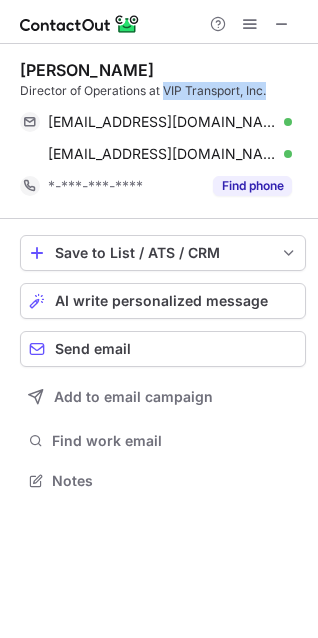 copy on "VIP Transport, Inc." 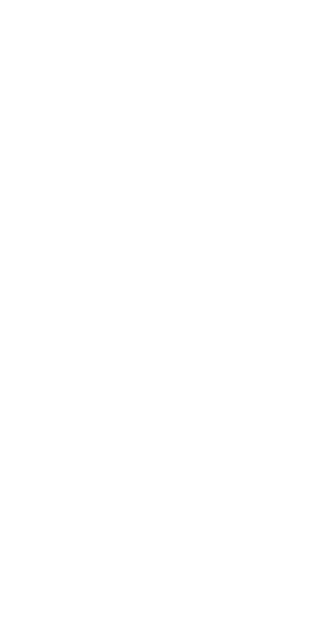 scroll, scrollTop: 0, scrollLeft: 0, axis: both 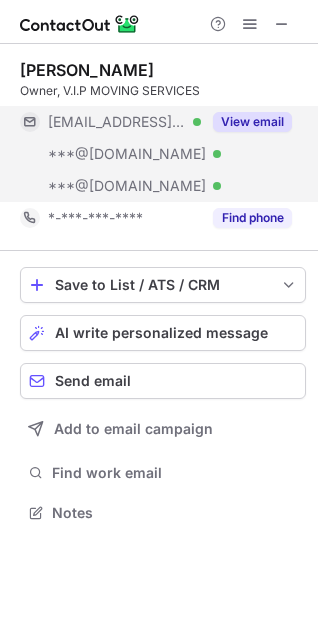 click on "[EMAIL_ADDRESS][DOMAIN_NAME]" at bounding box center (117, 122) 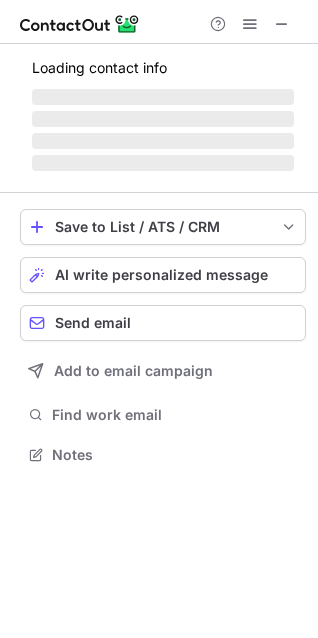 scroll, scrollTop: 440, scrollLeft: 318, axis: both 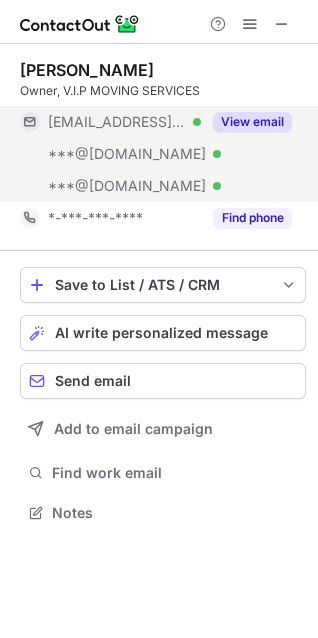 click on "***@[DOMAIN_NAME] Verified" at bounding box center [110, 154] 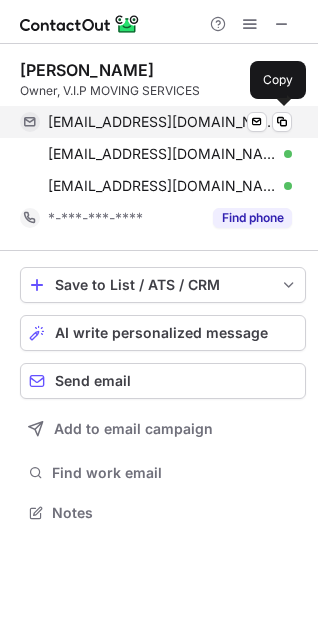 click on "[EMAIL_ADDRESS][DOMAIN_NAME]" at bounding box center [162, 122] 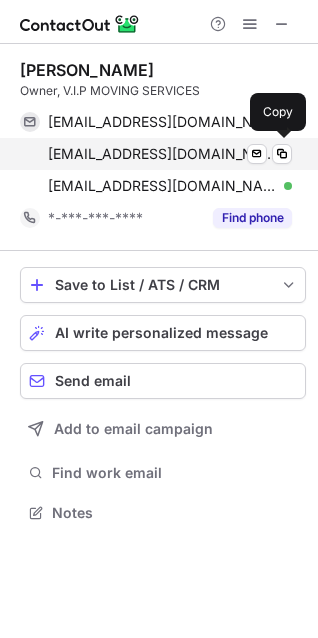 click on "[EMAIL_ADDRESS][DOMAIN_NAME]" at bounding box center (162, 154) 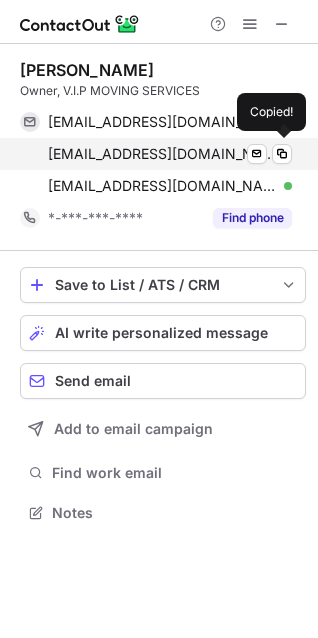 click on "[EMAIL_ADDRESS][DOMAIN_NAME]" at bounding box center (162, 154) 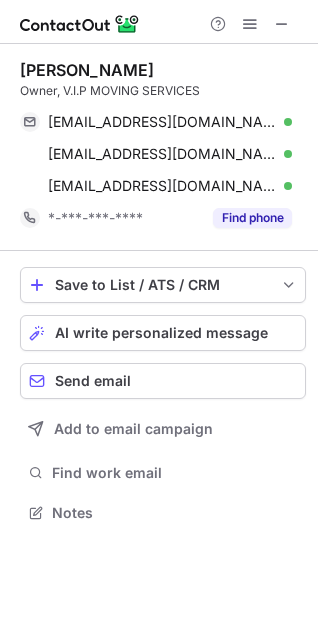 click on "[PERSON_NAME] Owner, V.I.P MOVING SERVICES [EMAIL_ADDRESS][DOMAIN_NAME] Verified Send email Copy [EMAIL_ADDRESS][DOMAIN_NAME] Verified Send email Copy [EMAIL_ADDRESS][DOMAIN_NAME] Verified Send email Copy *-***-***-**** Find phone Save to List / ATS / CRM List Select Lever Connect Greenhouse Connect Salesforce Connect Hubspot Connect Bullhorn Connect Zapier (100+ Applications) Connect Request a new integration AI write personalized message Send email Add to email campaign Find work email Notes" at bounding box center (159, 293) 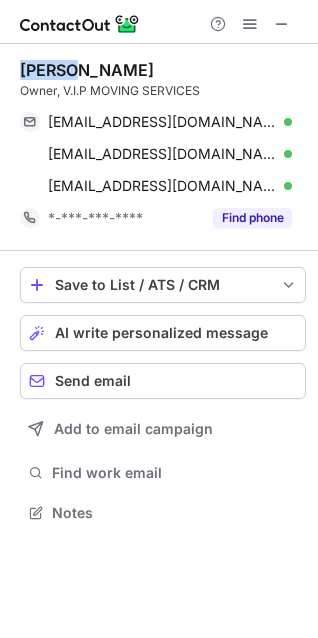 click on "[PERSON_NAME] Owner, V.I.P MOVING SERVICES [EMAIL_ADDRESS][DOMAIN_NAME] Verified Send email Copy [EMAIL_ADDRESS][DOMAIN_NAME] Verified Send email Copy [EMAIL_ADDRESS][DOMAIN_NAME] Verified Send email Copy *-***-***-**** Find phone Save to List / ATS / CRM List Select Lever Connect Greenhouse Connect Salesforce Connect Hubspot Connect Bullhorn Connect Zapier (100+ Applications) Connect Request a new integration AI write personalized message Send email Add to email campaign Find work email Notes" at bounding box center [159, 293] 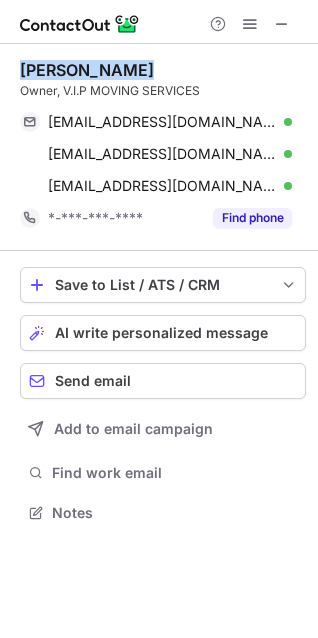 click on "[PERSON_NAME]" at bounding box center [87, 70] 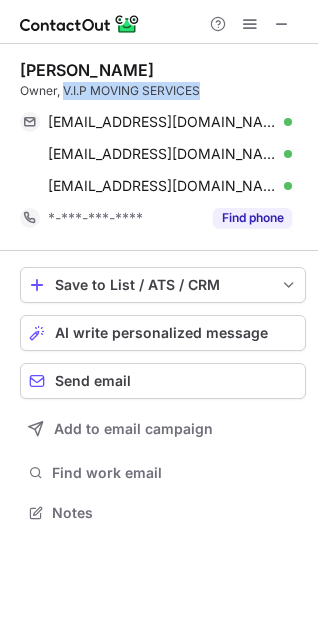copy on "V.I.P MOVING SERVICES" 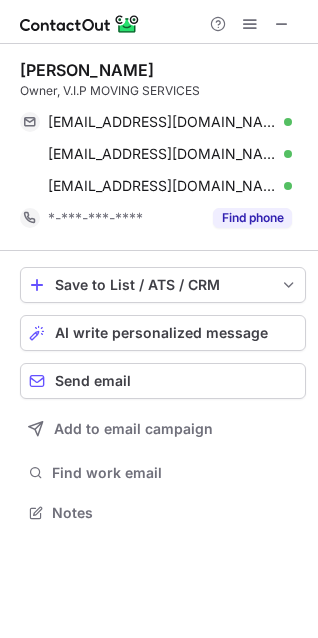 scroll, scrollTop: 498, scrollLeft: 318, axis: both 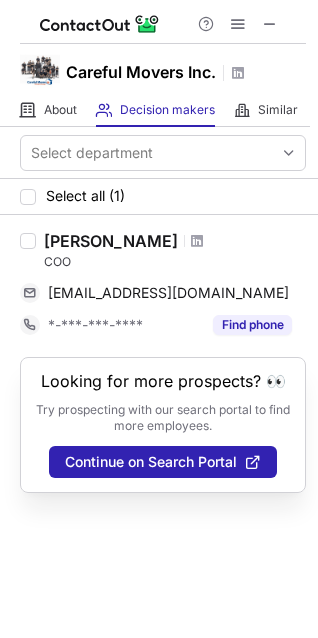 click on "Careful Movers Inc." at bounding box center (141, 72) 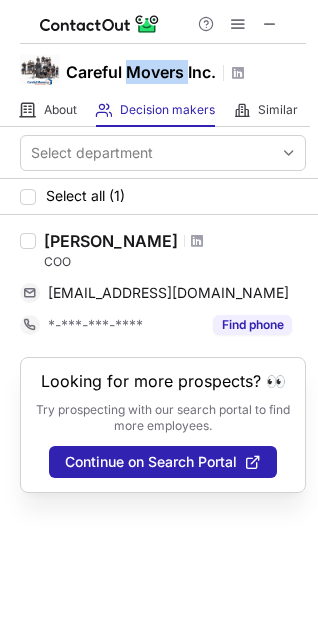 click on "Careful Movers Inc." at bounding box center (141, 72) 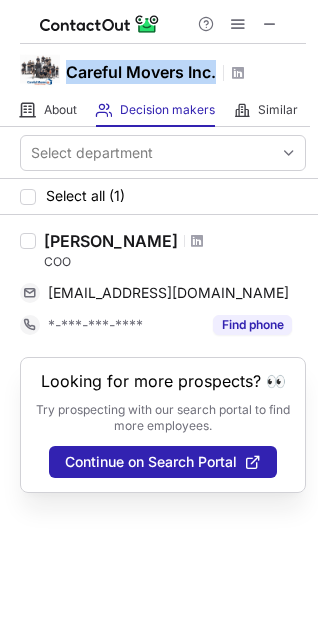 click on "Careful Movers Inc." at bounding box center [141, 72] 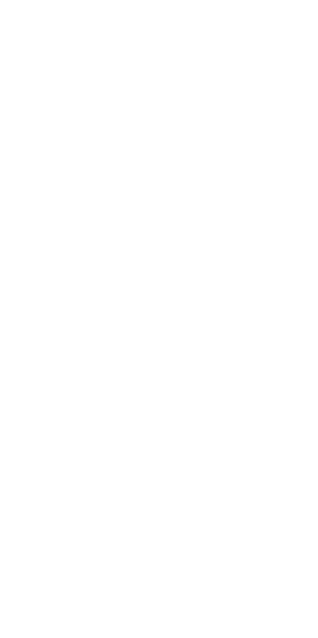 scroll, scrollTop: 0, scrollLeft: 0, axis: both 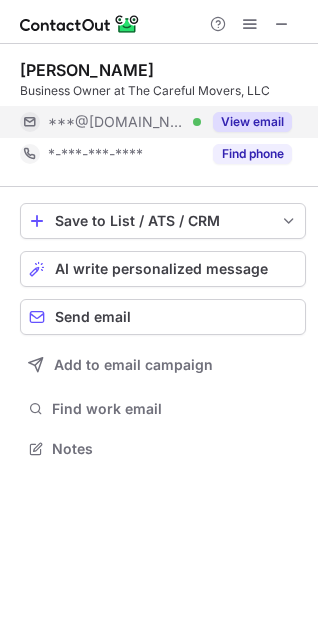 click on "***@gmail.com" at bounding box center (117, 122) 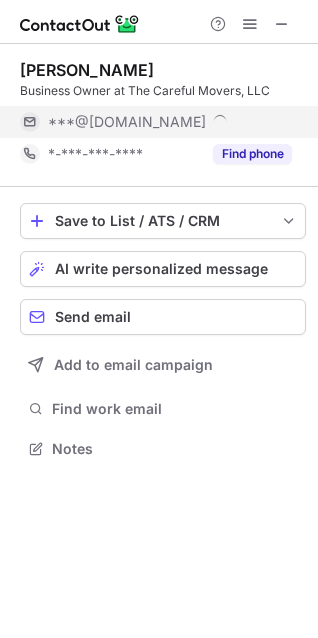 scroll, scrollTop: 10, scrollLeft: 10, axis: both 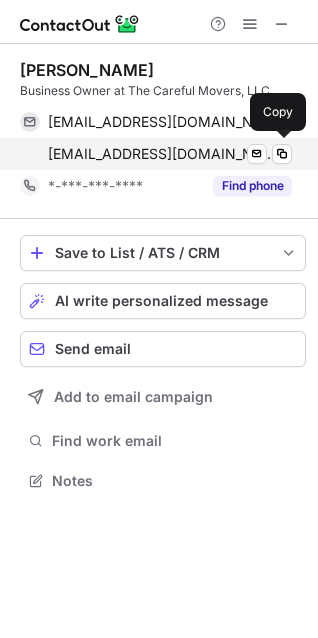 click on "lopezderek66@gmail.com" at bounding box center [162, 154] 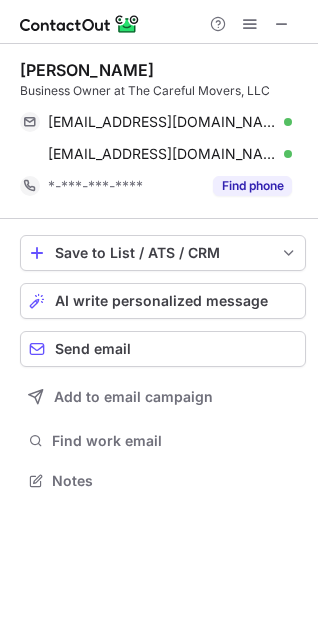 click on "Derek Lopez Business Owner at The Careful Movers, LLC derekmirabal48@gmail.com Verified Send email Copy lopezderek66@gmail.com Verified Send email Copy *-***-***-**** Find phone" at bounding box center [163, 131] 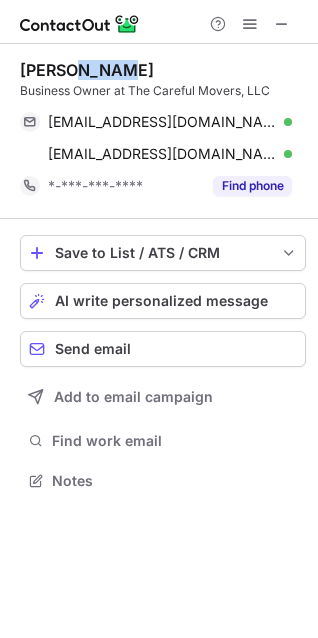 click on "Derek Lopez Business Owner at The Careful Movers, LLC derekmirabal48@gmail.com Verified Send email Copy lopezderek66@gmail.com Verified Send email Copy *-***-***-**** Find phone" at bounding box center [163, 131] 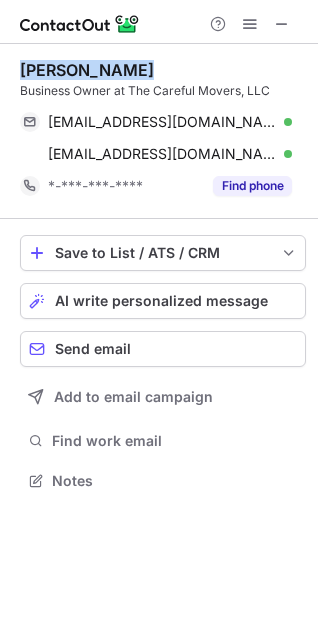 copy on "Derek Lopez" 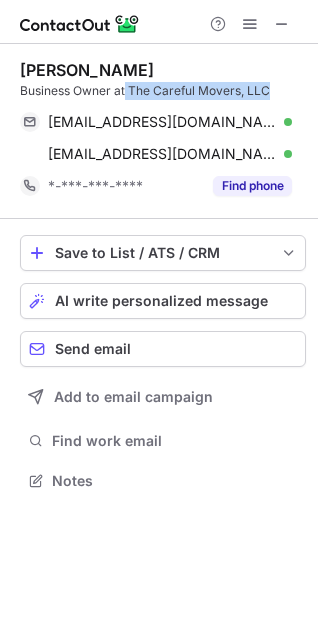 copy on "The Careful Movers, LLC" 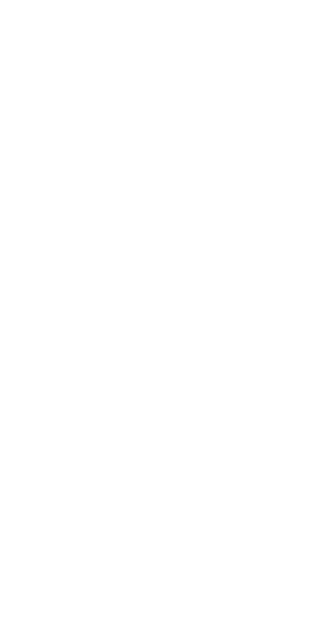 scroll, scrollTop: 0, scrollLeft: 0, axis: both 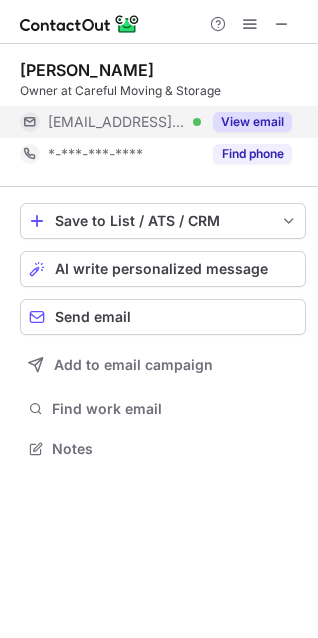 click on "[EMAIL_ADDRESS][DOMAIN_NAME]" at bounding box center [117, 122] 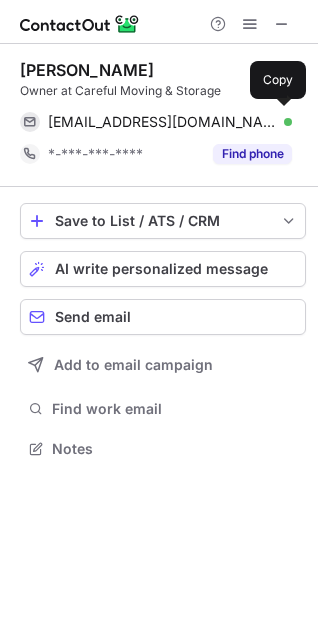 click on "[EMAIL_ADDRESS][DOMAIN_NAME]" at bounding box center (162, 122) 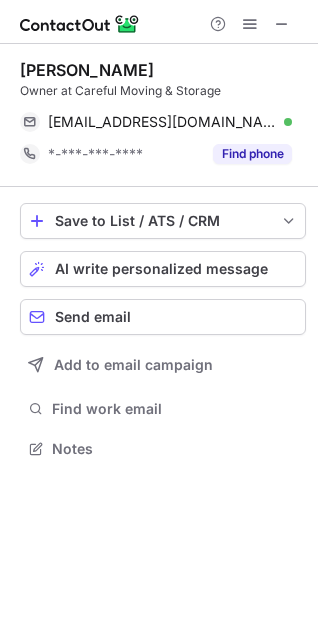 scroll, scrollTop: 434, scrollLeft: 318, axis: both 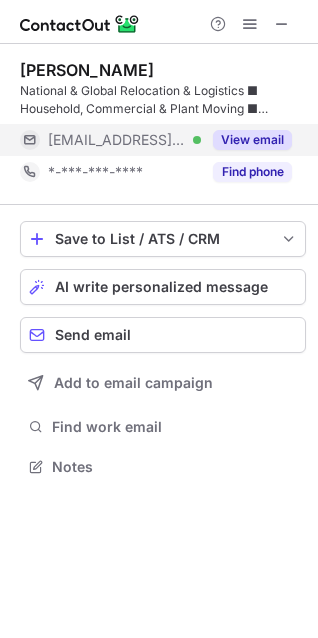 click on "***@kingcompaniesusa.com Verified" at bounding box center [110, 140] 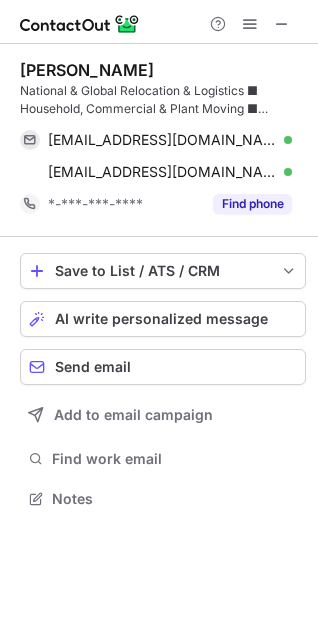 scroll, scrollTop: 10, scrollLeft: 10, axis: both 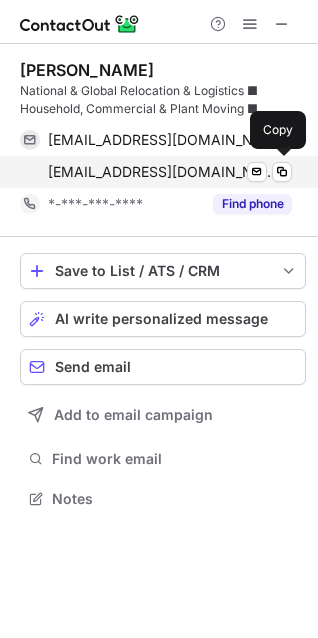 click on "skomorous@kingcompaniesusa.com" at bounding box center (162, 172) 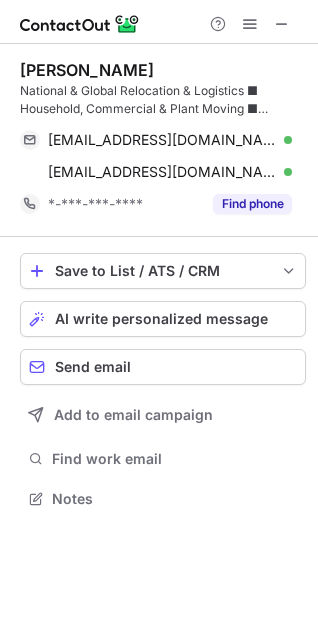 click on "Steve Komorous National & Global Relocation & Logistics ■ Household, Commercial & Plant Moving ■ Warehousing & Distribution komorous@kingrelocation.com Verified Send email Copy skomorous@kingcompaniesusa.com Verified Send email Copy *-***-***-**** Find phone" at bounding box center (163, 140) 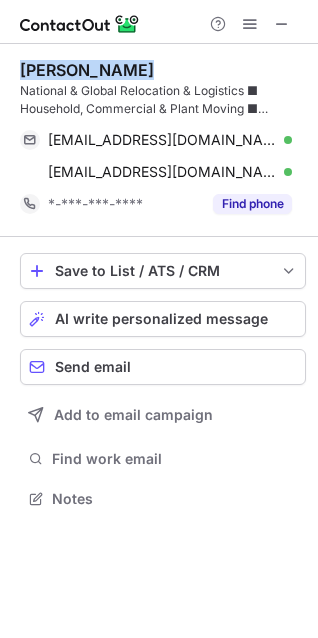 copy on "Steve Komorous" 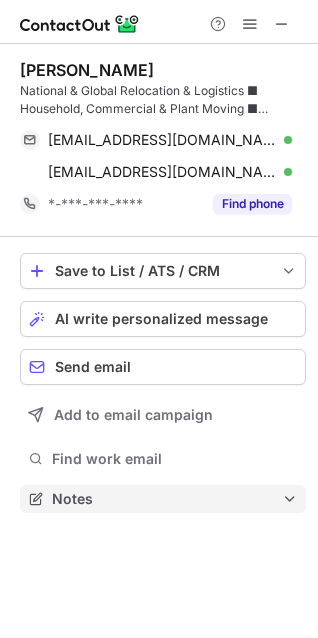 scroll, scrollTop: 484, scrollLeft: 318, axis: both 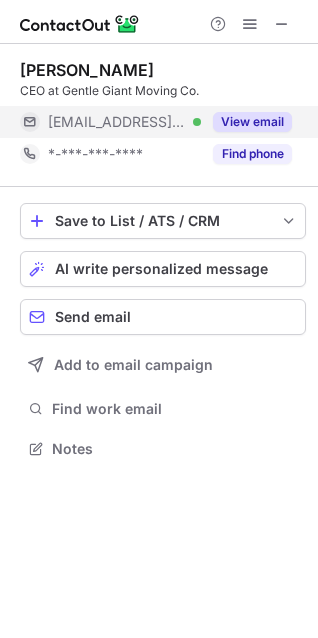 click on "[EMAIL_ADDRESS][DOMAIN_NAME]" at bounding box center (117, 122) 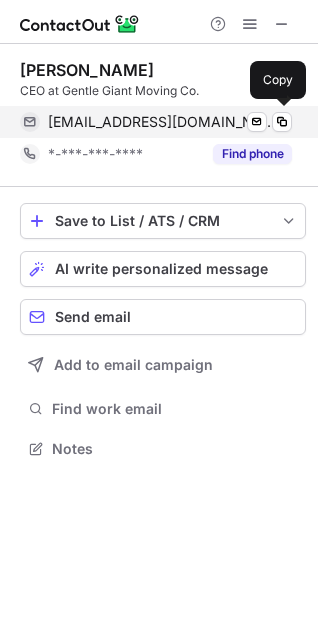 click on "lotoole@gentlegiant.com" at bounding box center [162, 122] 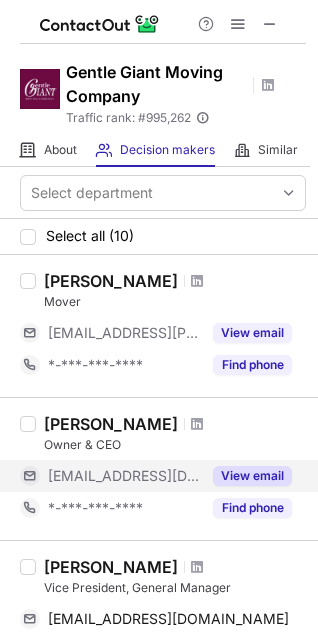 click on "***@gentlegiant.com" at bounding box center [124, 476] 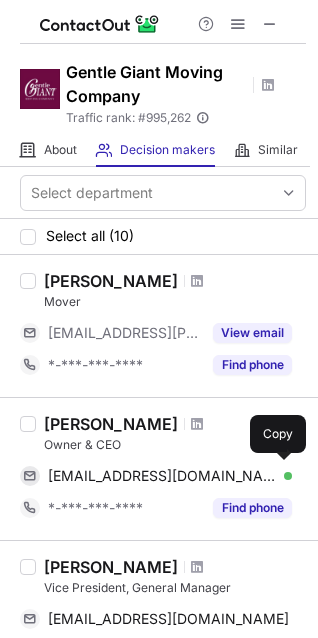 click on "lotoole@gentlegiant.com" at bounding box center [162, 476] 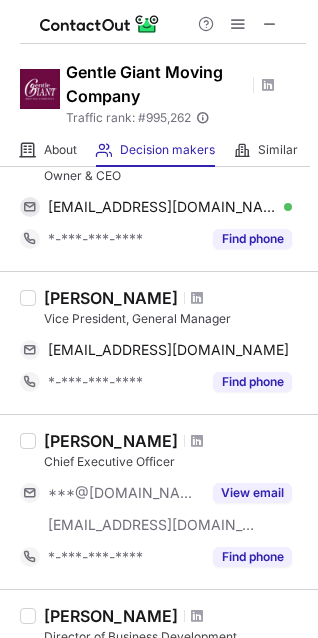 scroll, scrollTop: 370, scrollLeft: 0, axis: vertical 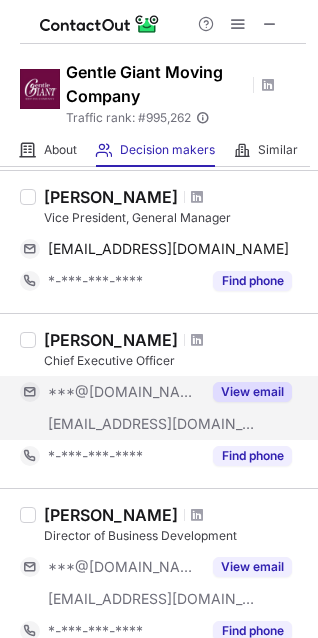 click on "***@gmail.com" at bounding box center [110, 392] 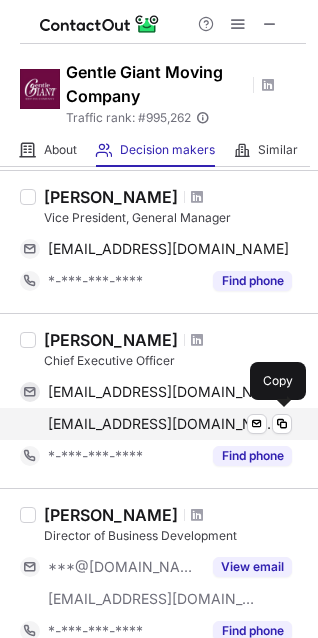click on "togorman@gentlegiant.com" at bounding box center [162, 424] 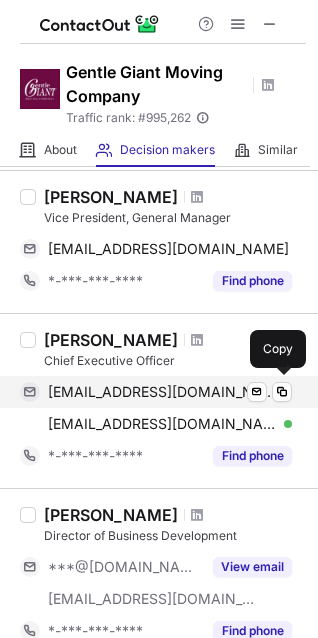 click on "nyeriea@gmail.com" at bounding box center [162, 392] 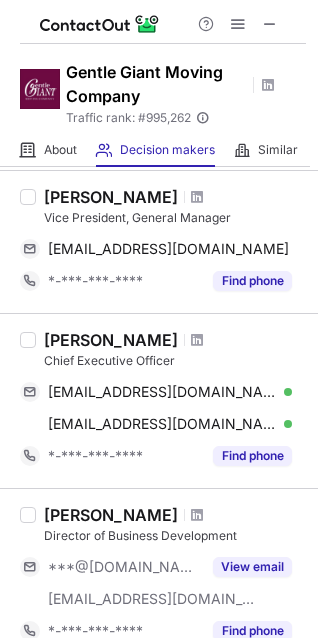 click on "Tom O'gorman" at bounding box center (111, 340) 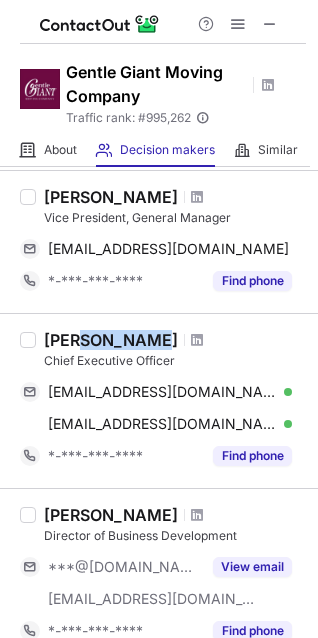 click on "Tom O'gorman" at bounding box center [111, 340] 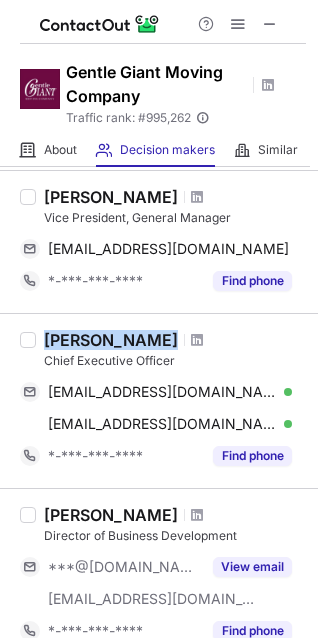 click on "Tom O'gorman" at bounding box center (111, 340) 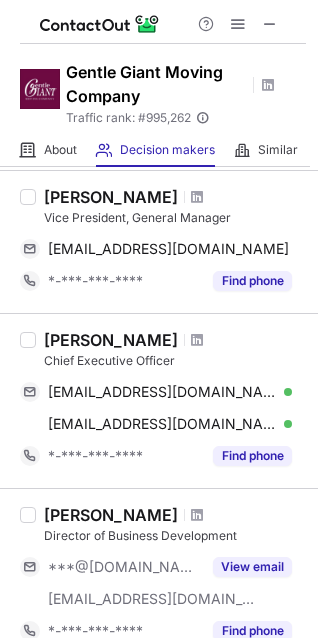 click on "Gentle Giant Moving Company" at bounding box center [156, 84] 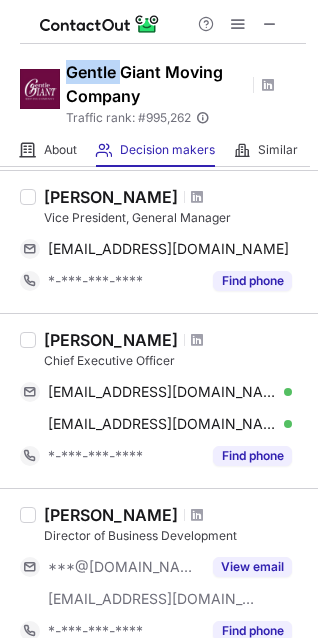click on "Gentle Giant Moving Company" at bounding box center [156, 84] 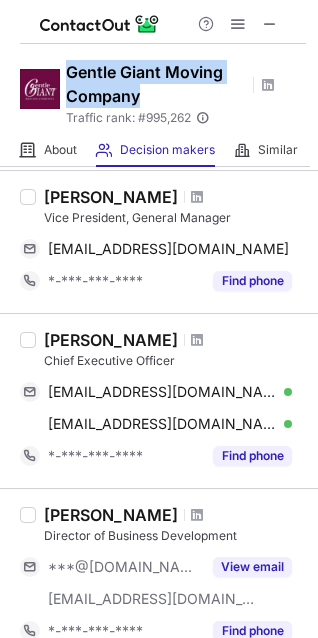 click on "Gentle Giant Moving Company" at bounding box center [156, 84] 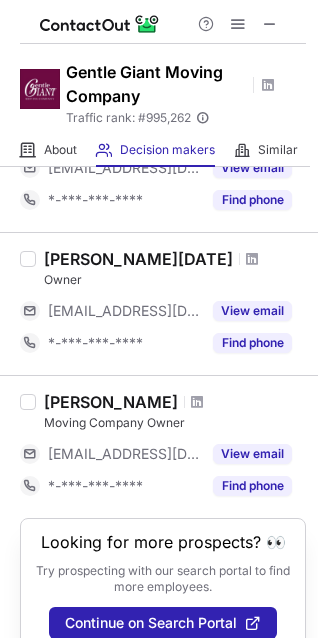 scroll, scrollTop: 1319, scrollLeft: 0, axis: vertical 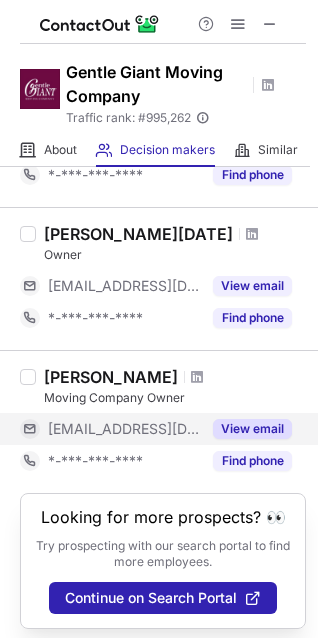 click on "***@gentlegiant.com" at bounding box center (124, 429) 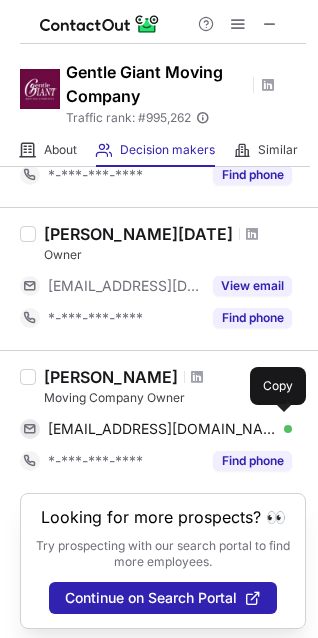 click on "tpayne@gentlegiant.com" at bounding box center (162, 429) 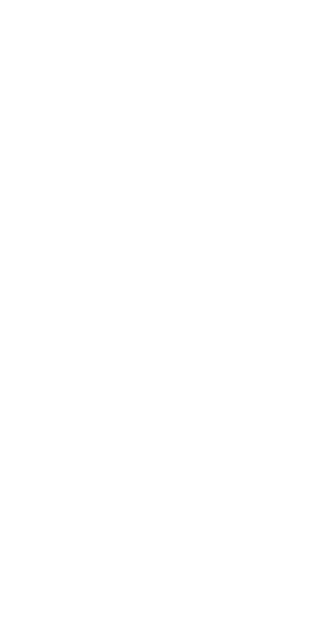 scroll, scrollTop: 0, scrollLeft: 0, axis: both 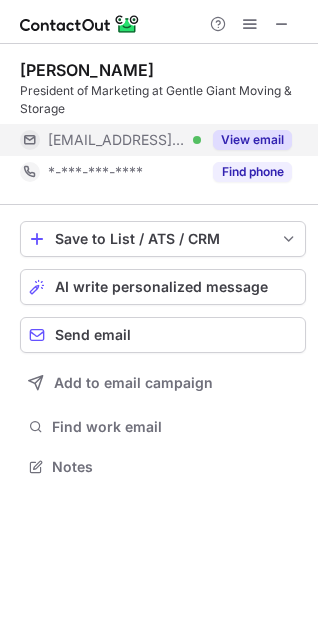 click on "***@ggiant.com" at bounding box center [117, 140] 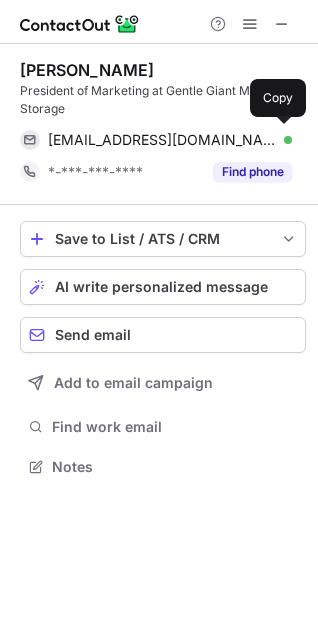 click on "ggmarketing@ggiant.com" at bounding box center [162, 140] 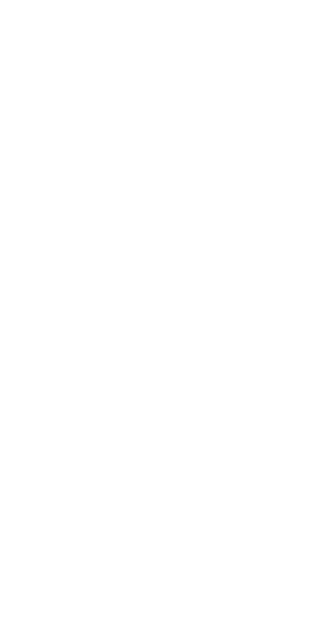 scroll, scrollTop: 0, scrollLeft: 0, axis: both 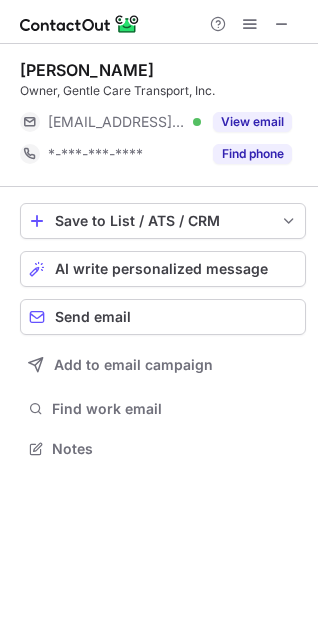 click on "[PERSON_NAME] Owner, Gentle Care Transport, Inc. [EMAIL_ADDRESS][DOMAIN_NAME] Verified View email *-***-***-**** Find phone" at bounding box center (163, 115) 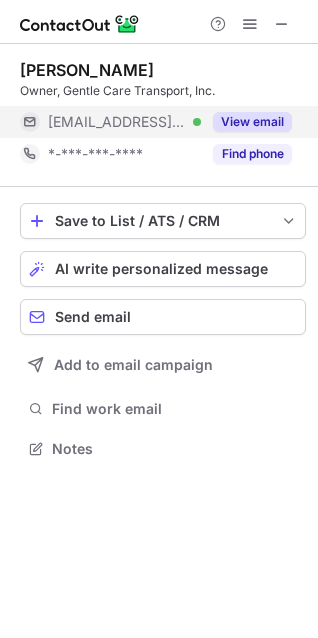 click on "[EMAIL_ADDRESS][DOMAIN_NAME]" at bounding box center [117, 122] 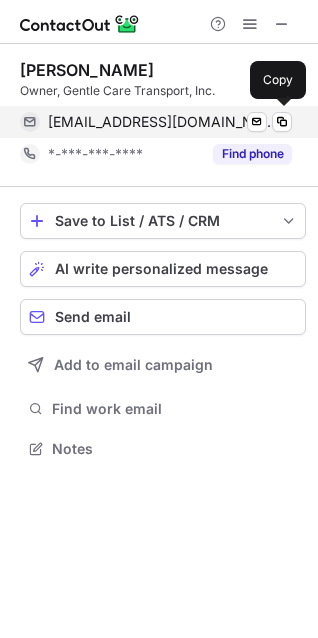 click on "[EMAIL_ADDRESS][DOMAIN_NAME]" at bounding box center [162, 122] 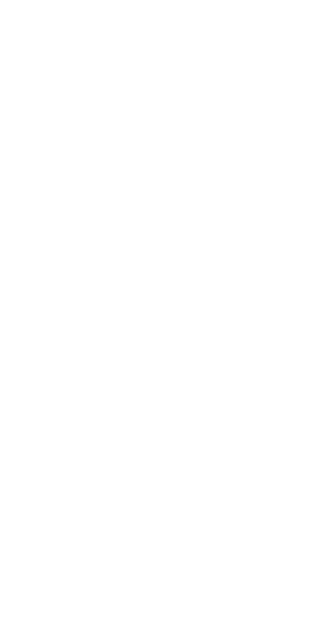 scroll, scrollTop: 0, scrollLeft: 0, axis: both 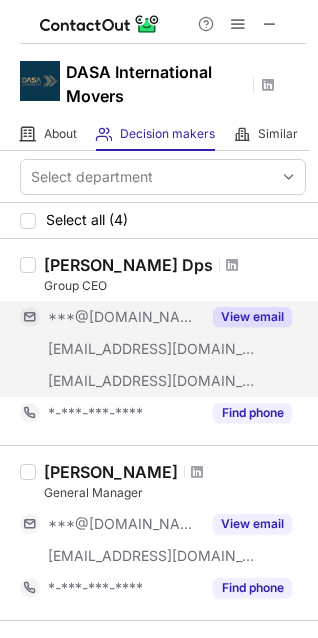 click on "***@gmail.com" at bounding box center [124, 317] 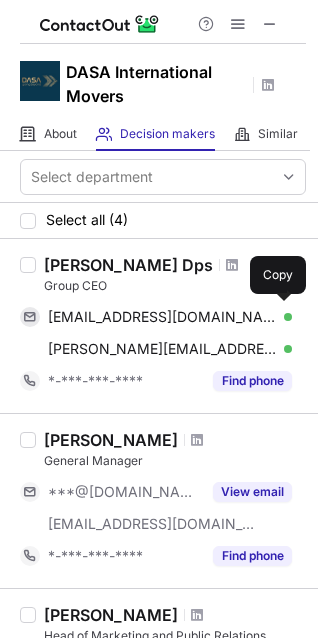 click on "craigreillydubai@gmail.com" at bounding box center (162, 317) 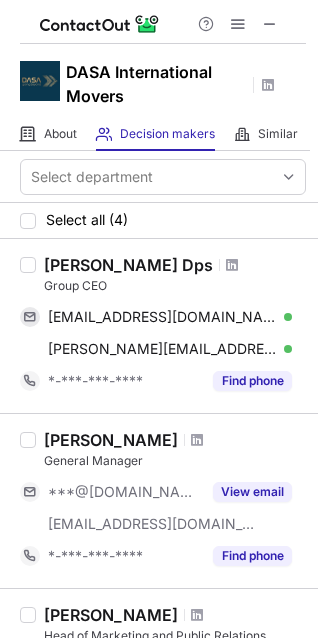 click on "Select all (4)" at bounding box center [159, 221] 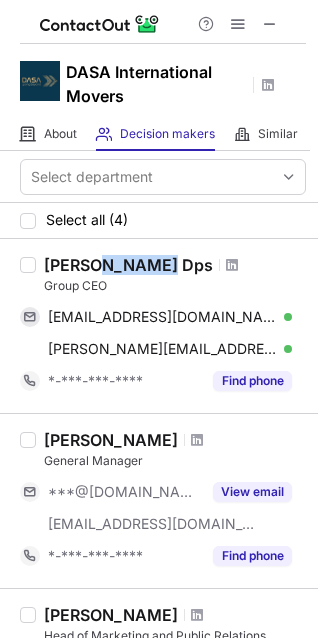 click on "Craig Reilly Dps" at bounding box center [128, 265] 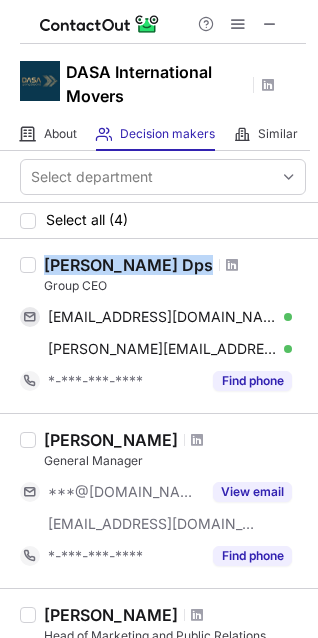click on "Craig Reilly Dps" at bounding box center (128, 265) 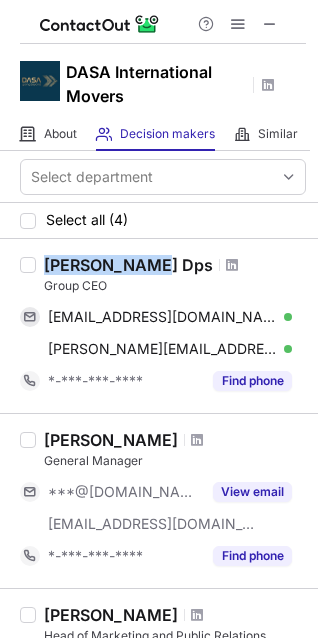 copy on "Craig Reilly" 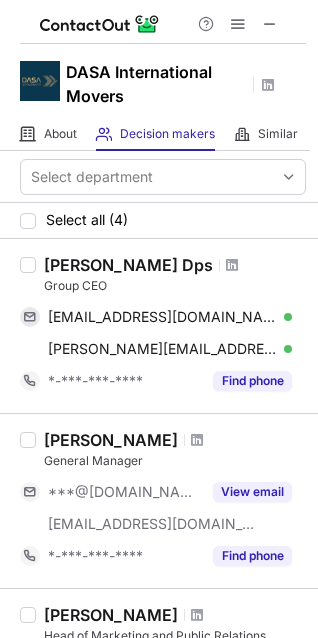 click on "DASA International Movers" at bounding box center (156, 84) 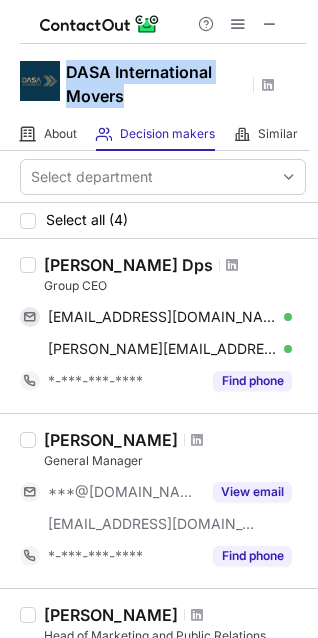 click on "DASA International Movers" at bounding box center (156, 84) 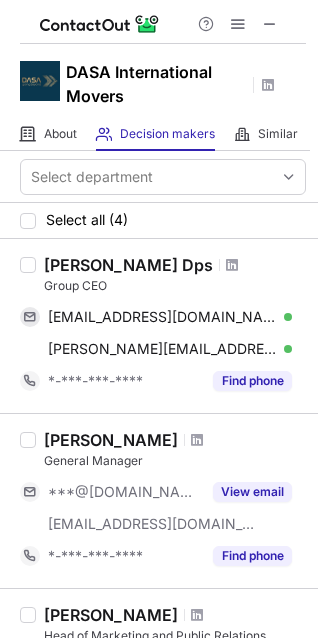 click on "Craig Reilly Dps" at bounding box center (128, 265) 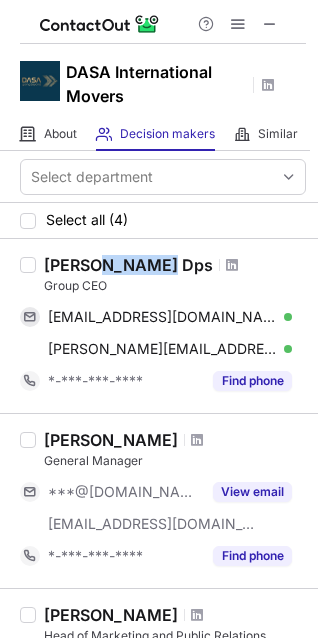 click on "Craig Reilly Dps" at bounding box center [128, 265] 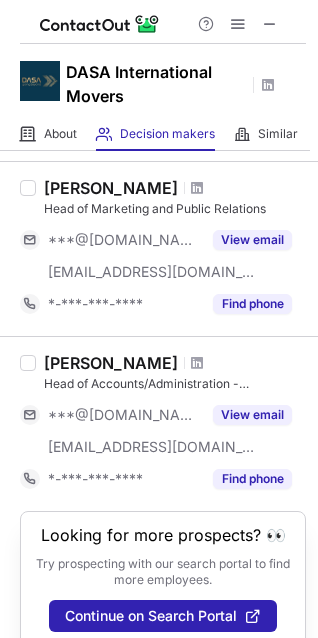 scroll, scrollTop: 429, scrollLeft: 0, axis: vertical 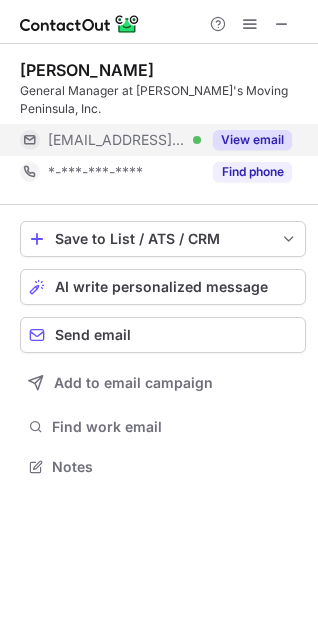 click on "[EMAIL_ADDRESS][DOMAIN_NAME]" at bounding box center [117, 140] 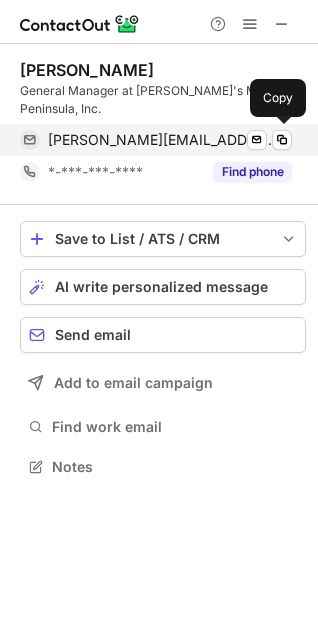 click on "raphael@aaronsmoving.com" at bounding box center [162, 140] 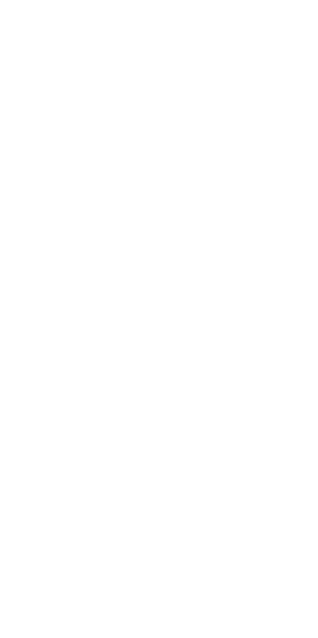 scroll, scrollTop: 0, scrollLeft: 0, axis: both 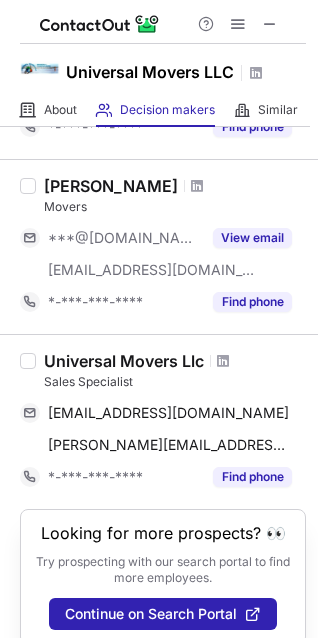 click on "Universal Movers LLC" at bounding box center (150, 72) 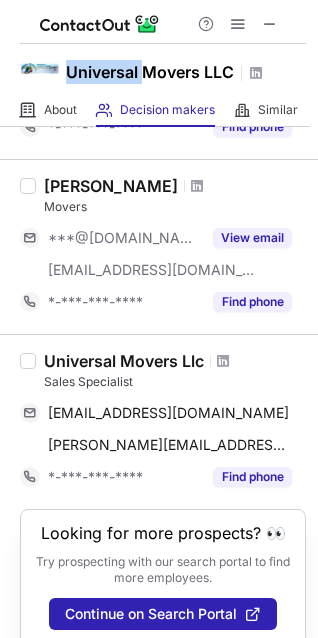 click on "Universal Movers LLC" at bounding box center (150, 72) 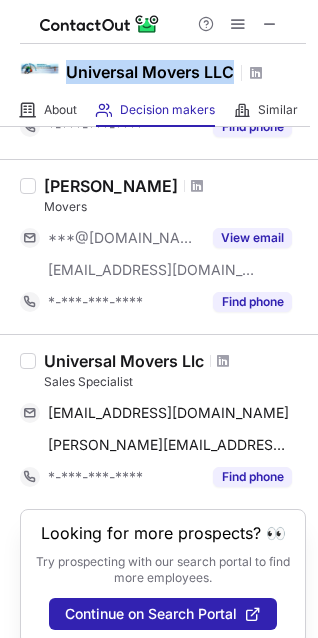 click on "Universal Movers LLC" at bounding box center (150, 72) 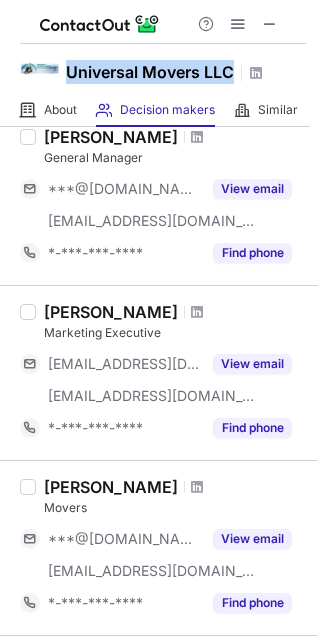 scroll, scrollTop: 0, scrollLeft: 0, axis: both 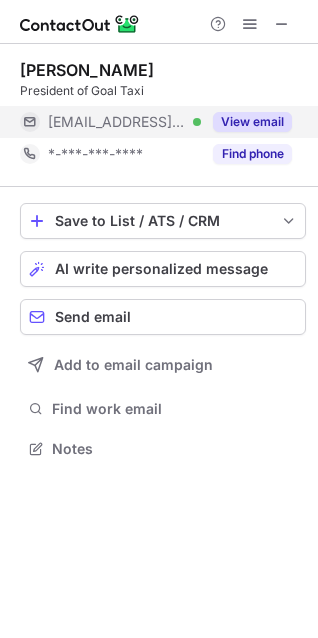 click on "***@marsilios.com" at bounding box center [117, 122] 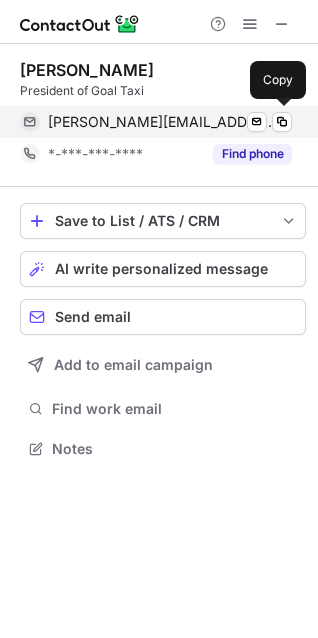 click on "alan@marsilios.com" at bounding box center (162, 122) 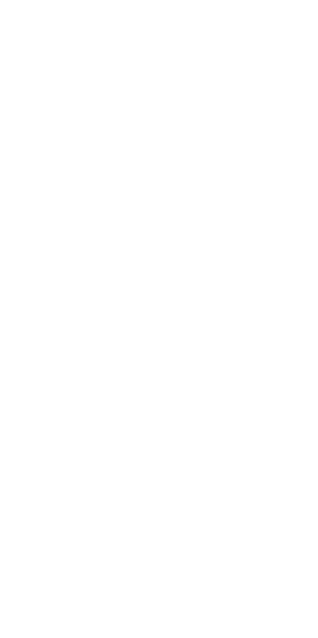 scroll, scrollTop: 0, scrollLeft: 0, axis: both 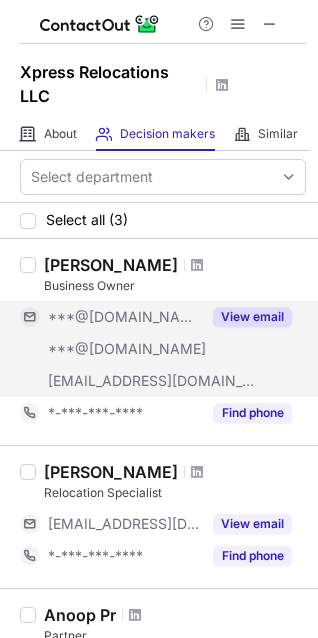 click on "***@[DOMAIN_NAME]" at bounding box center [110, 349] 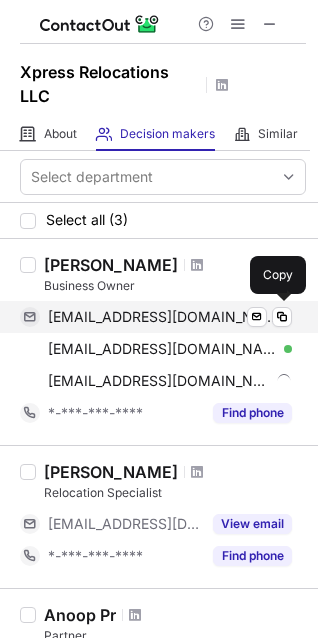 click on "[EMAIL_ADDRESS][DOMAIN_NAME]" at bounding box center (162, 317) 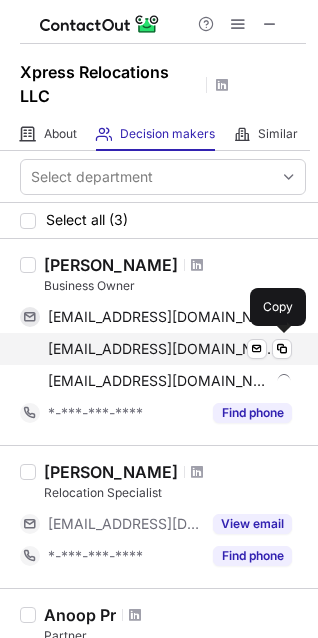 click on "[EMAIL_ADDRESS][DOMAIN_NAME]" at bounding box center [162, 349] 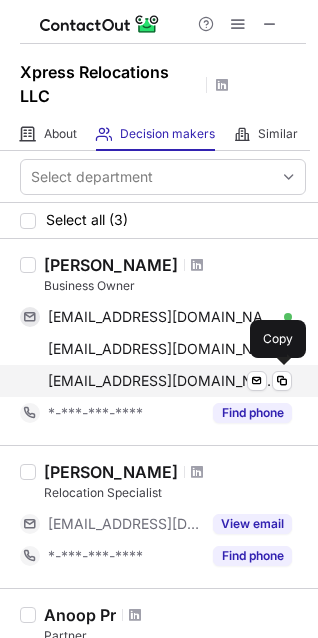 click on "[EMAIL_ADDRESS][DOMAIN_NAME]" at bounding box center (162, 381) 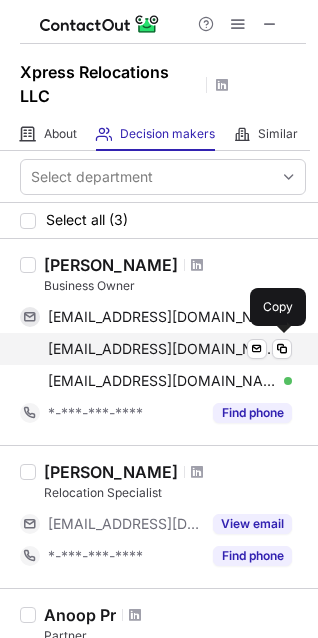 click on "[EMAIL_ADDRESS][DOMAIN_NAME] Verified Send email Copy" at bounding box center [156, 349] 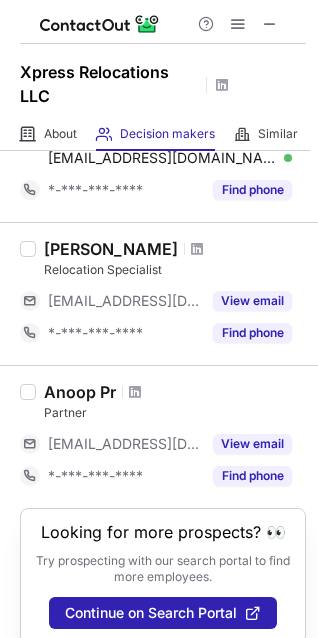 scroll, scrollTop: 262, scrollLeft: 0, axis: vertical 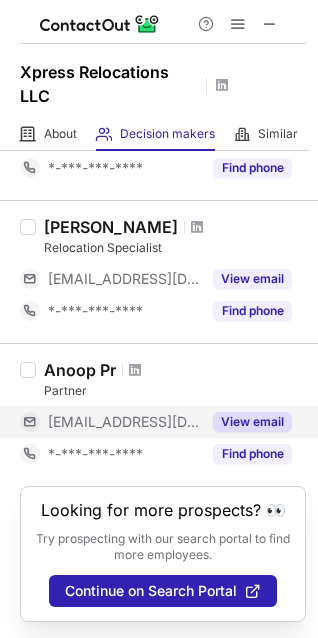 click on "***@humanspace.com" at bounding box center (110, 422) 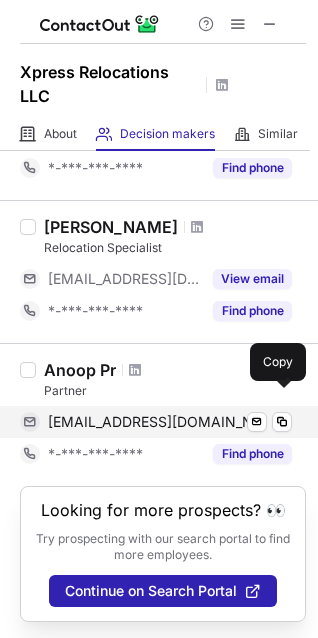 click on "anoop@humanspace.com Send email Copy" at bounding box center [156, 422] 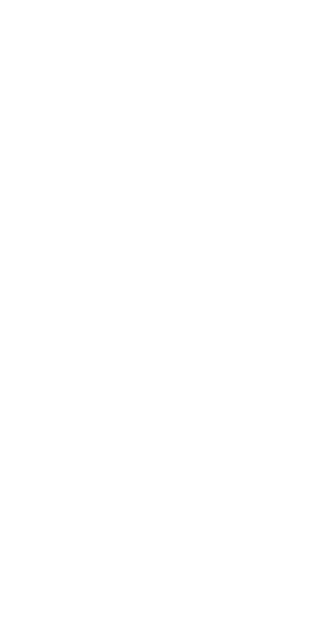 scroll, scrollTop: 0, scrollLeft: 0, axis: both 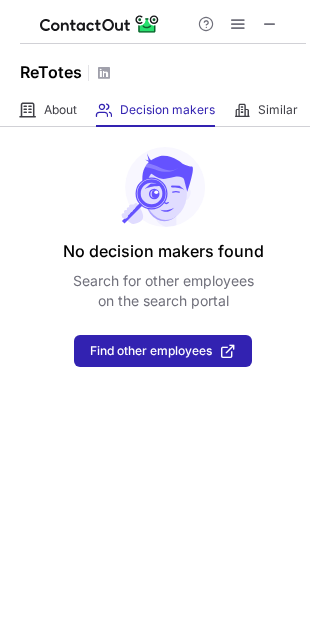click on "ReTotes" at bounding box center [51, 72] 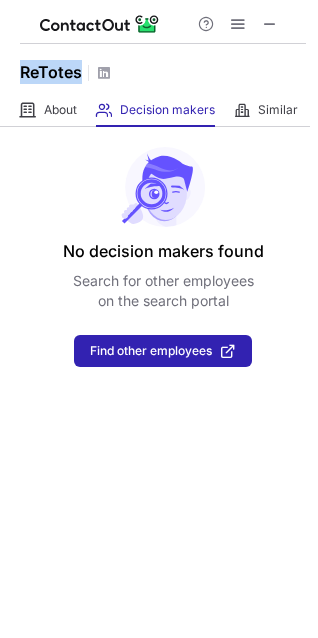 click on "ReTotes" at bounding box center [51, 72] 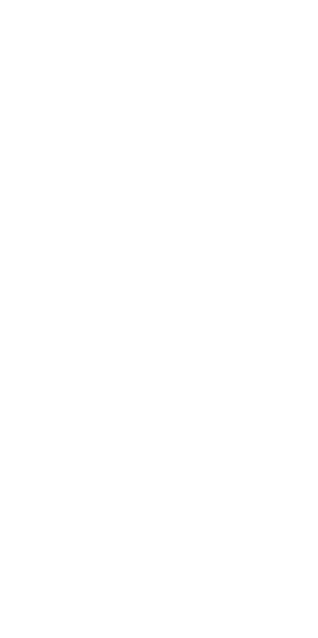 scroll, scrollTop: 0, scrollLeft: 0, axis: both 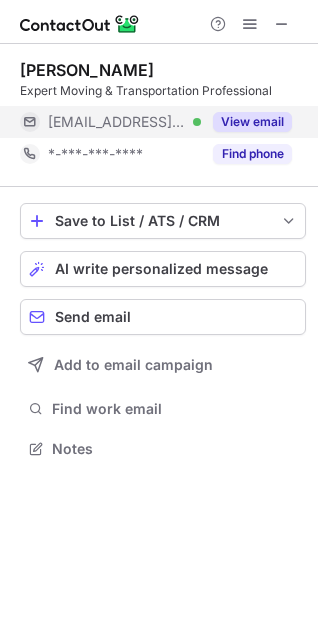 click on "***@usamover.com" at bounding box center (117, 122) 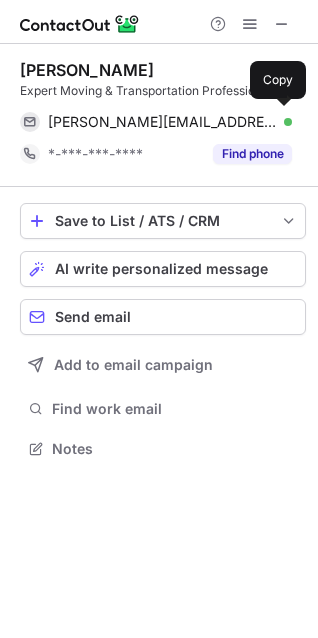 click on "jarrod@usamover.com" at bounding box center (162, 122) 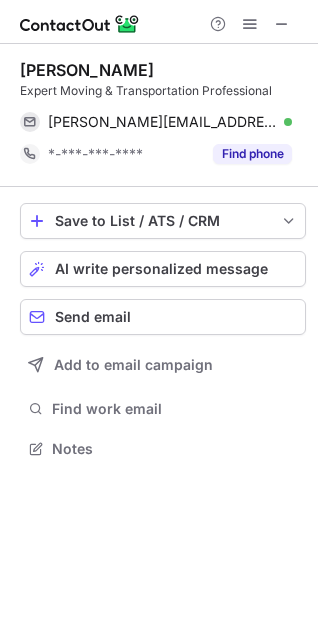 click on "Jarrod Rohlfing" at bounding box center (87, 70) 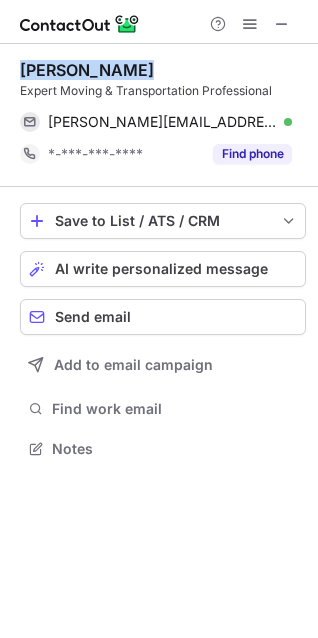 copy on "Jarrod Rohlfing" 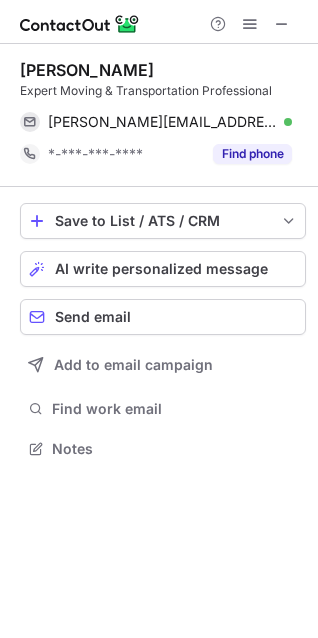 scroll, scrollTop: 434, scrollLeft: 318, axis: both 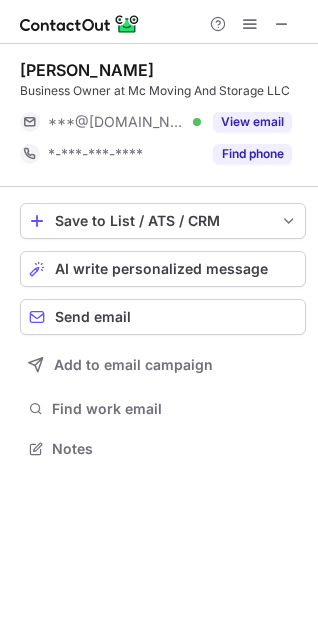 drag, startPoint x: 128, startPoint y: 81, endPoint x: 299, endPoint y: 85, distance: 171.04678 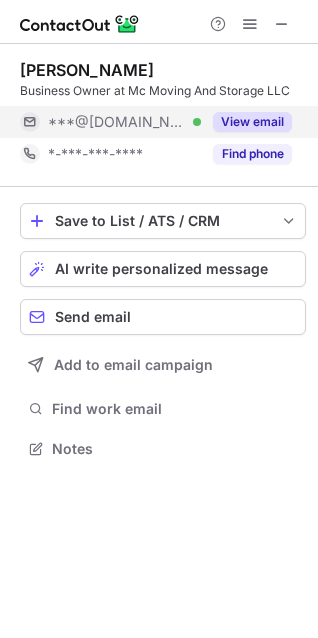 click on "***@gmail.com" at bounding box center [117, 122] 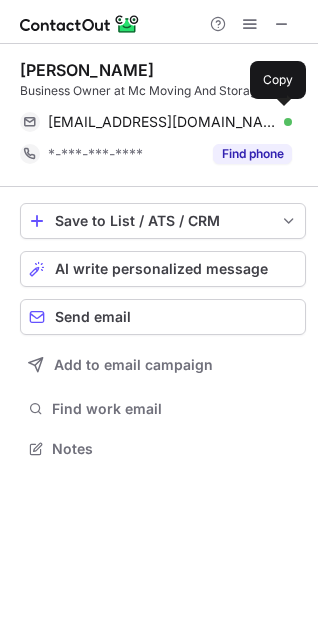 scroll, scrollTop: 434, scrollLeft: 318, axis: both 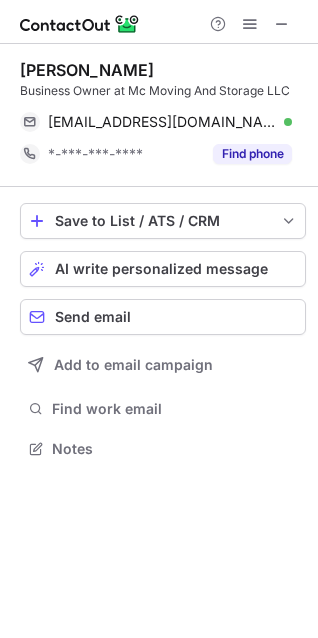 click on "Matthew Anderson" at bounding box center [87, 70] 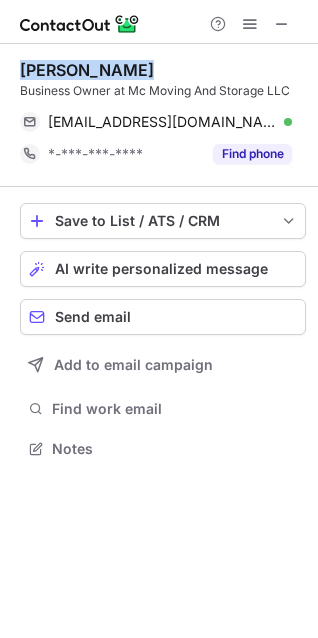 click on "Matthew Anderson" at bounding box center [87, 70] 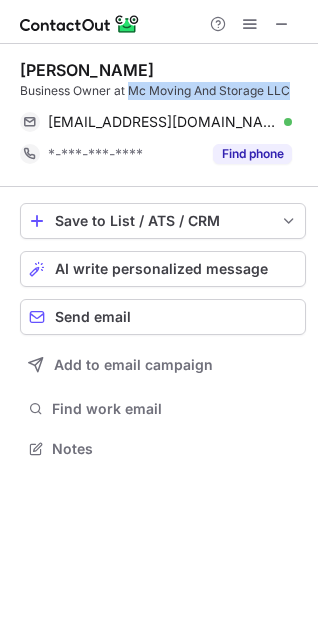 copy on "Mc Moving And Storage LLC" 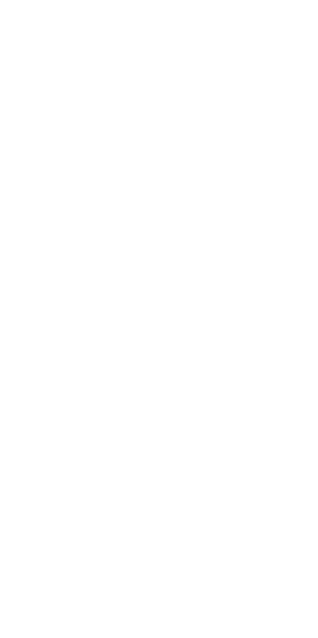 scroll, scrollTop: 0, scrollLeft: 0, axis: both 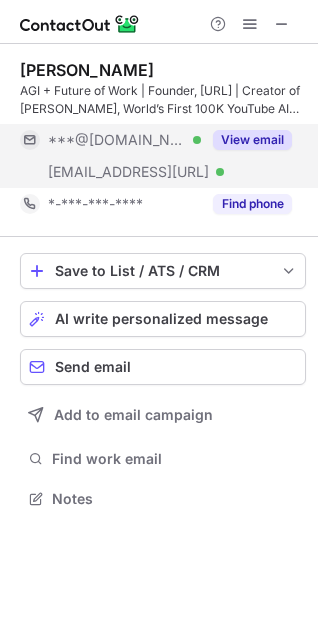 click on "***@firstmovers.ai Verified" at bounding box center (110, 172) 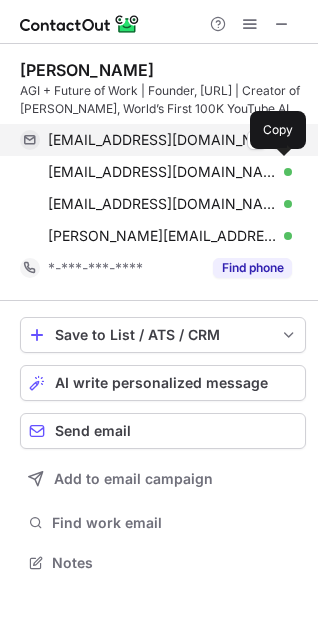 scroll, scrollTop: 10, scrollLeft: 10, axis: both 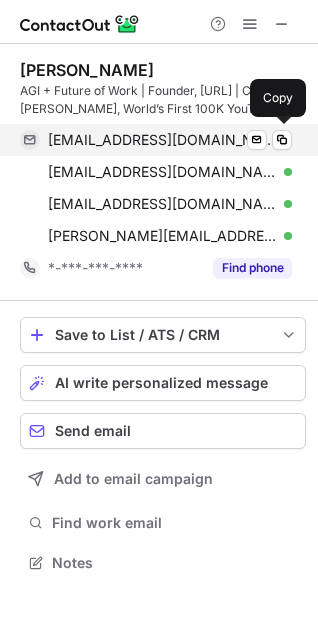 click on "jeswriter@gmail.com" at bounding box center (162, 140) 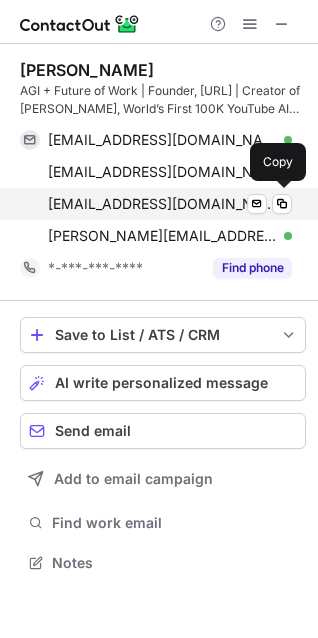 click on "jaoli91@gmail.com" at bounding box center (162, 204) 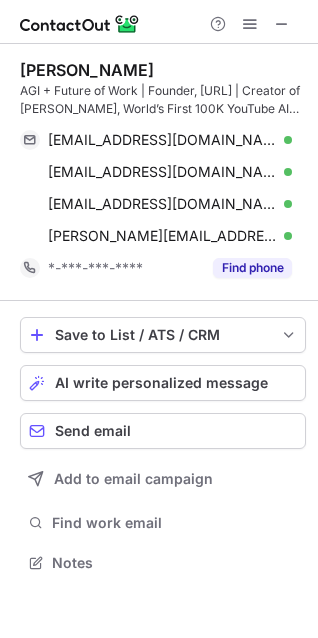 click on "Julia McCoy" at bounding box center (87, 70) 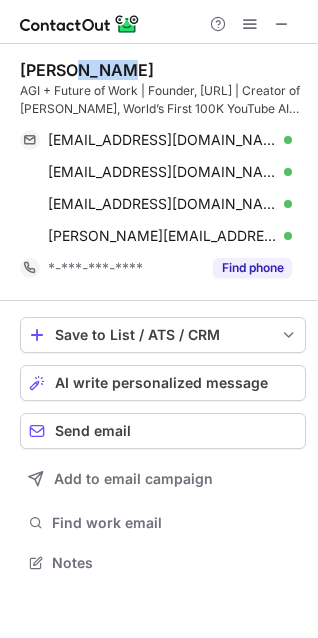 click on "Julia McCoy" at bounding box center (87, 70) 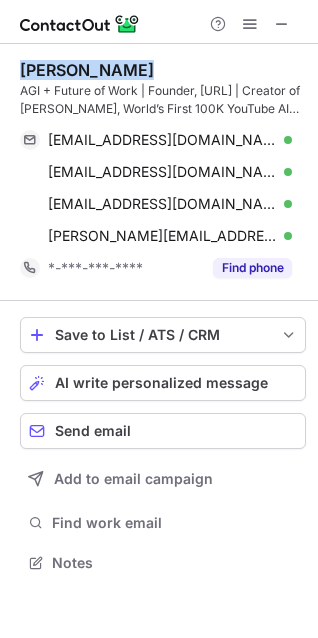 click on "Julia McCoy" at bounding box center [87, 70] 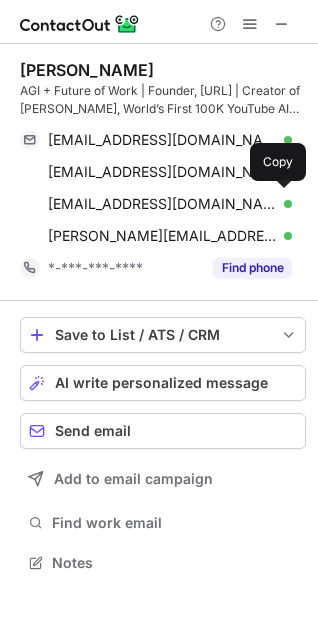 scroll, scrollTop: 548, scrollLeft: 318, axis: both 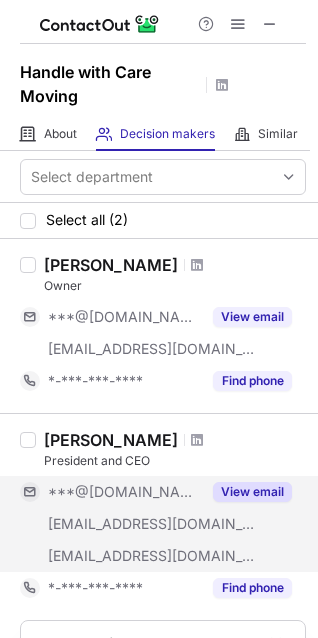 click on "***@luxuryautovault.com" at bounding box center [110, 524] 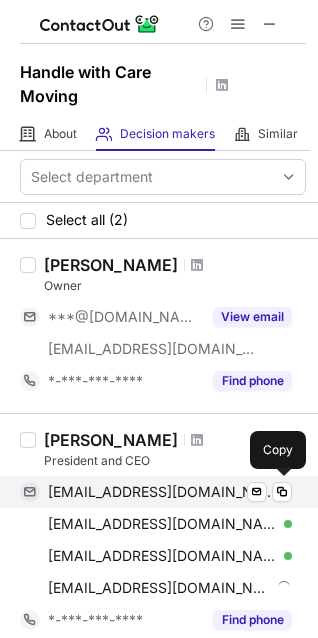 click on "rastani@aol.com" at bounding box center (162, 492) 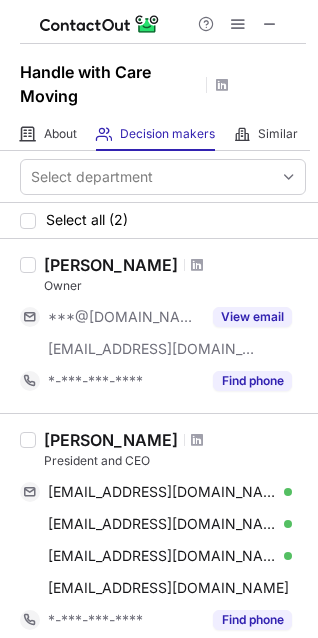 click on "Ramin Astani" at bounding box center (111, 440) 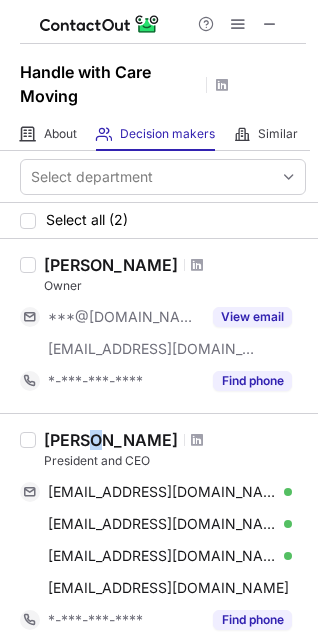 click on "Ramin Astani" at bounding box center (111, 440) 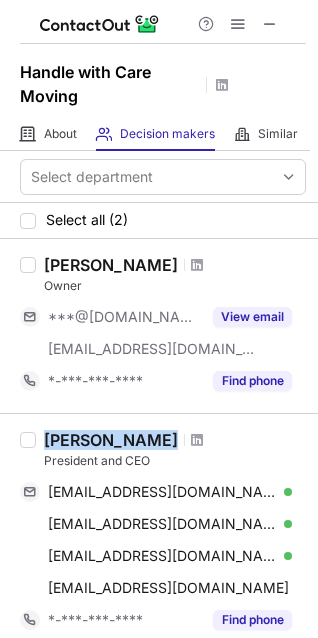 click on "Ramin Astani" at bounding box center [111, 440] 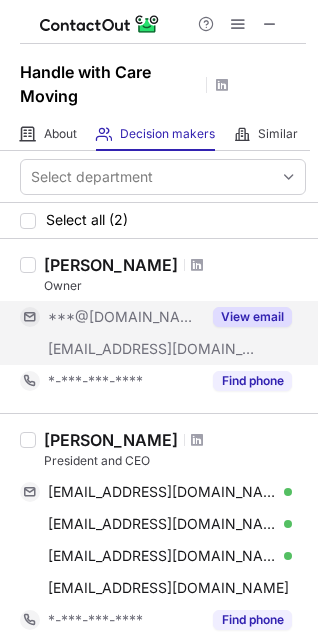 click on "***@yahoo.com" at bounding box center [124, 317] 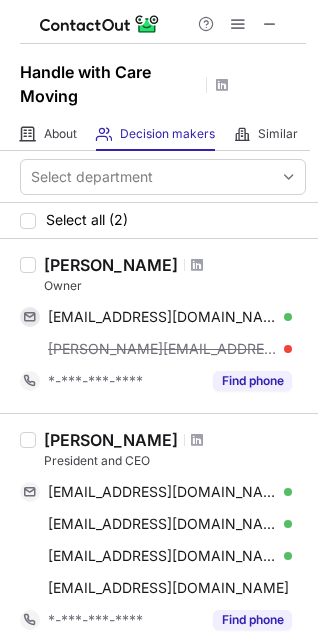 scroll, scrollTop: 183, scrollLeft: 0, axis: vertical 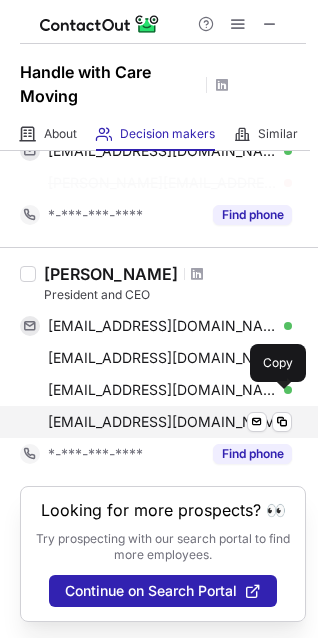 click on "ramin@hwcmoving.com Send email Copy" at bounding box center (156, 422) 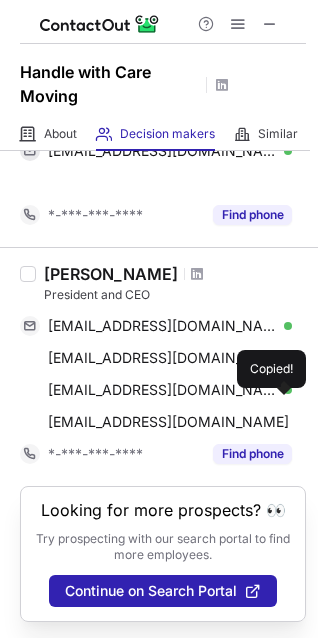 scroll, scrollTop: 151, scrollLeft: 0, axis: vertical 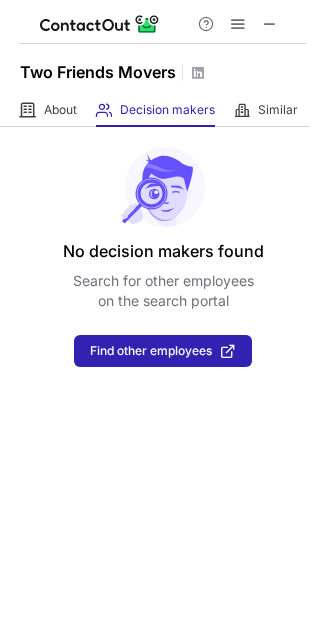 click on "Two Friends Movers" at bounding box center [98, 72] 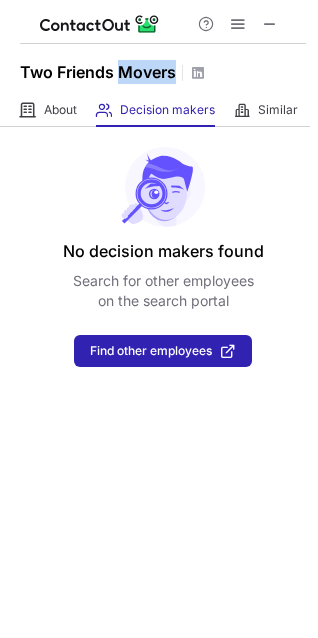 click on "Two Friends Movers" at bounding box center (98, 72) 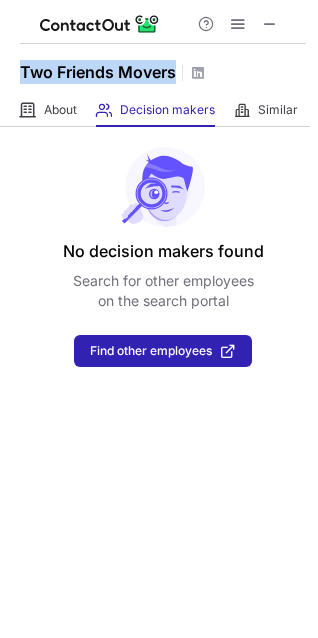 click on "Two Friends Movers" at bounding box center [98, 72] 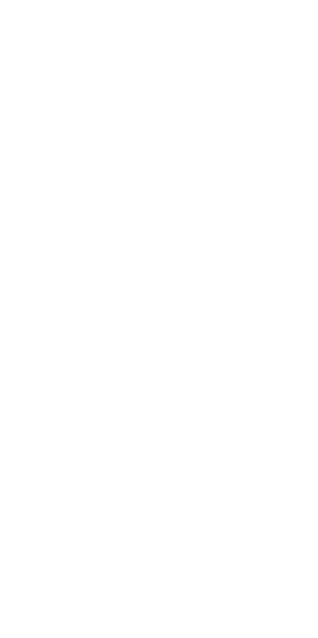 scroll, scrollTop: 0, scrollLeft: 0, axis: both 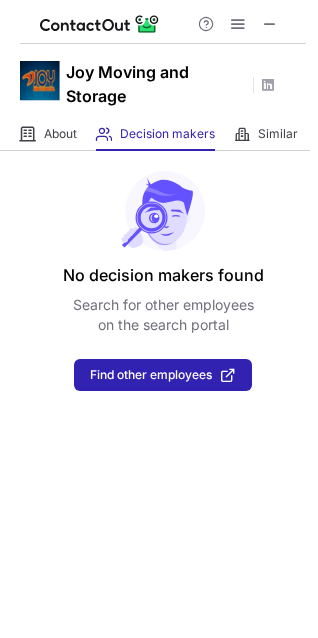 click on "Joy Moving and Storage" at bounding box center [156, 84] 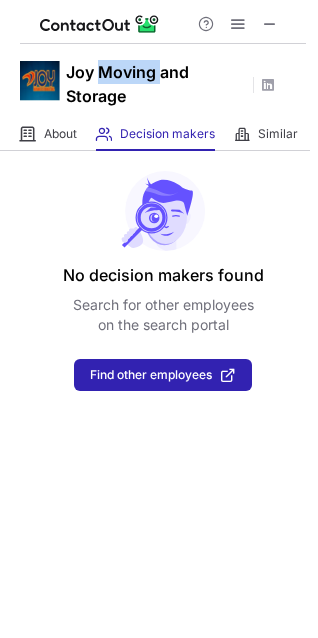 click on "Joy Moving and Storage" at bounding box center [156, 84] 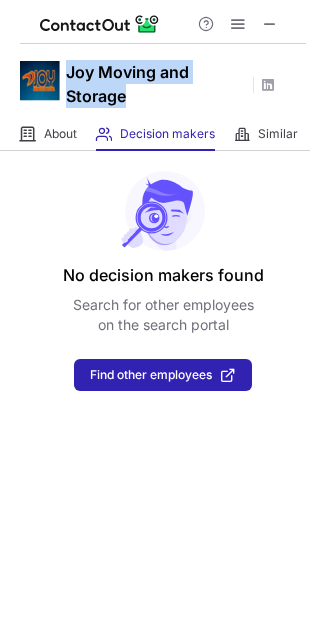 click on "Joy Moving and Storage" at bounding box center [156, 84] 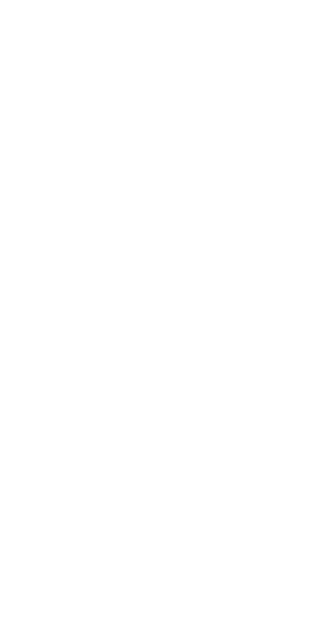 scroll, scrollTop: 0, scrollLeft: 0, axis: both 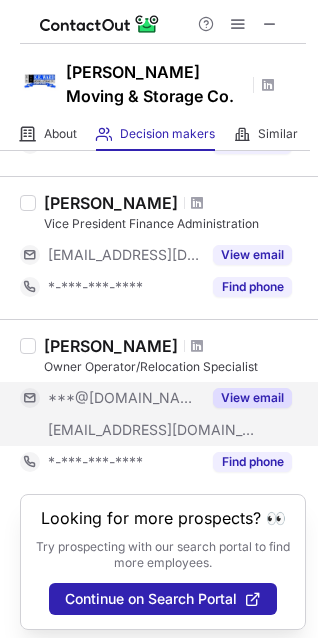 click on "***@eeward.com" at bounding box center [110, 430] 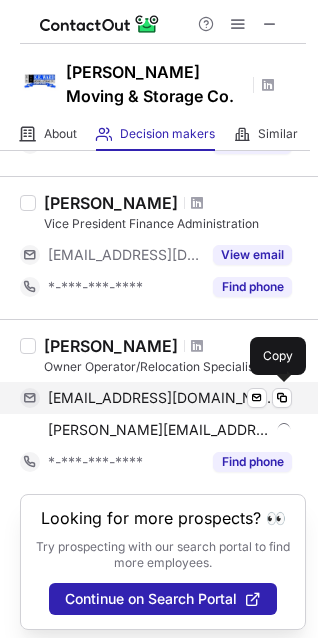 click on "raygorum@aol.com" at bounding box center (162, 398) 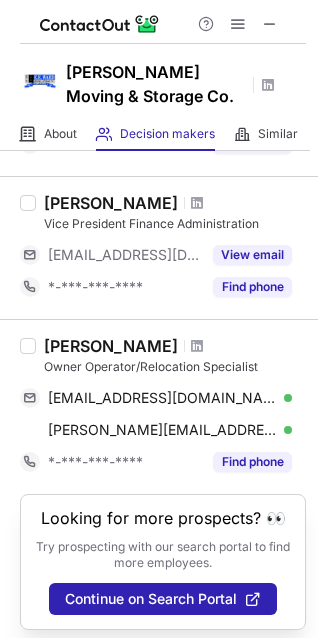 click on "Owner Operator/Relocation Specialist" at bounding box center (175, 367) 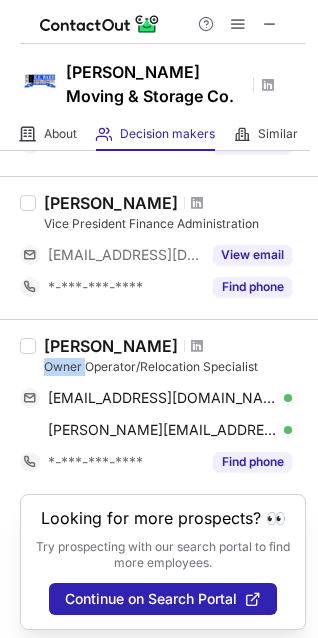 click on "Owner Operator/Relocation Specialist" at bounding box center [175, 367] 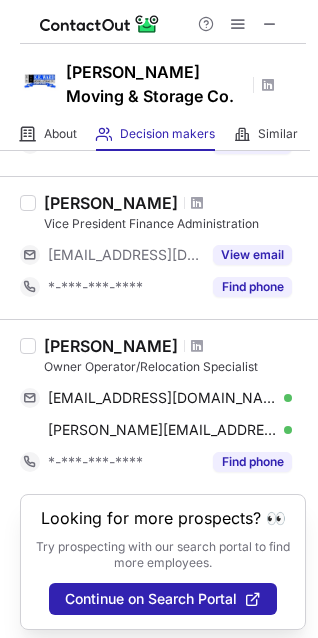 click on "Raymond Gorum" at bounding box center [111, 346] 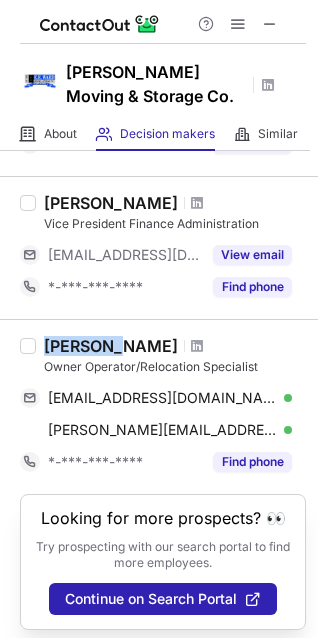 click on "Raymond Gorum" at bounding box center [111, 346] 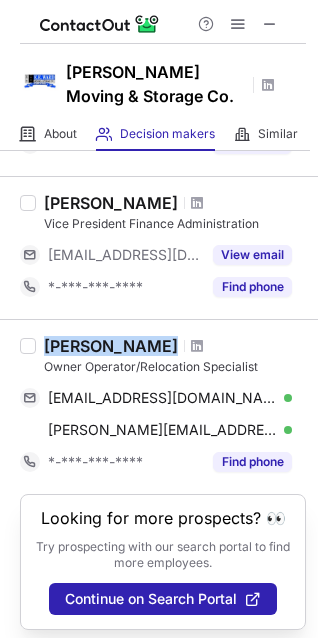 click on "Raymond Gorum" at bounding box center (111, 346) 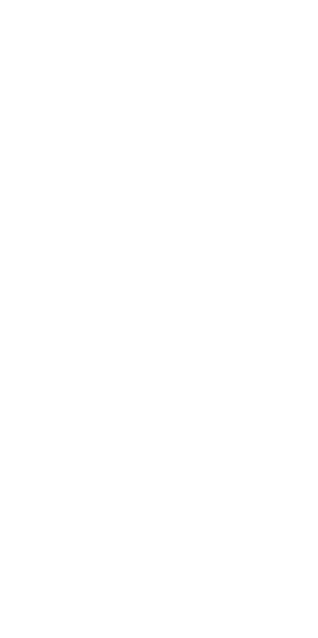 scroll, scrollTop: 0, scrollLeft: 0, axis: both 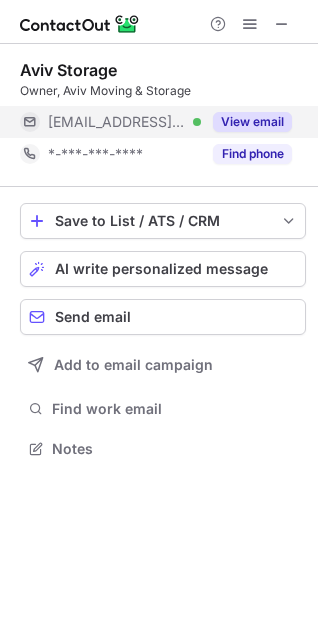 click on "[EMAIL_ADDRESS][DOMAIN_NAME]" at bounding box center (117, 122) 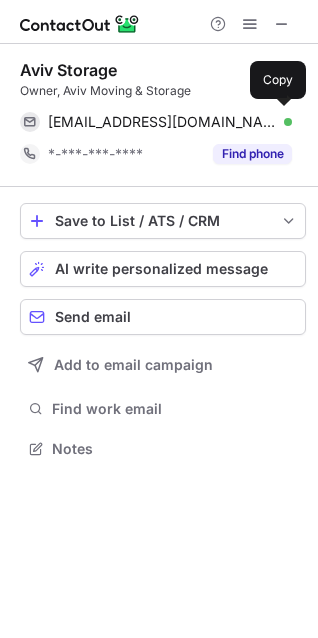 click on "[EMAIL_ADDRESS][DOMAIN_NAME]" at bounding box center [162, 122] 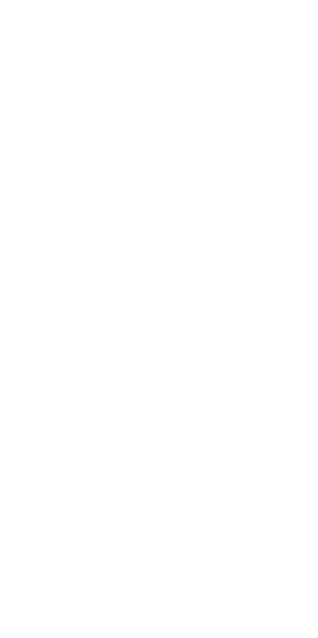 scroll, scrollTop: 0, scrollLeft: 0, axis: both 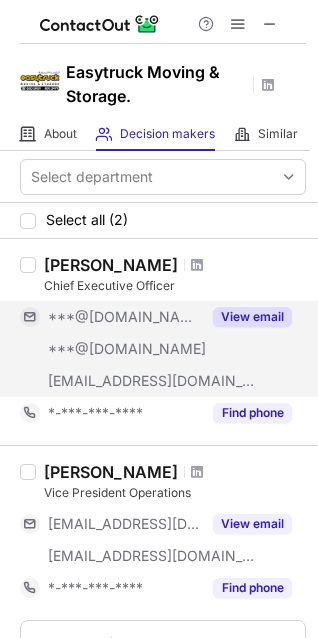 click on "***@live.com" at bounding box center (110, 349) 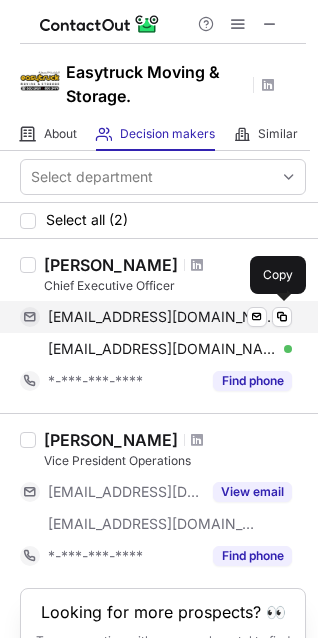 click on "jj19nolan@gmail.com" at bounding box center (162, 317) 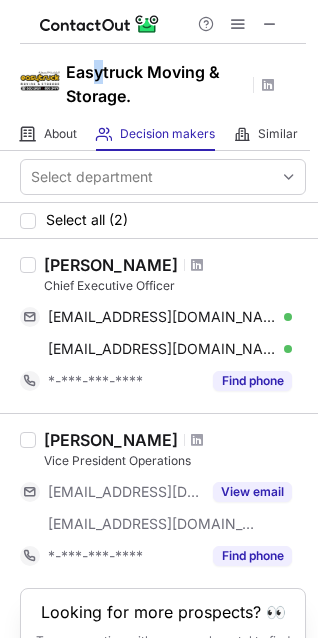 click on "Easytruck Moving & Storage." at bounding box center [156, 84] 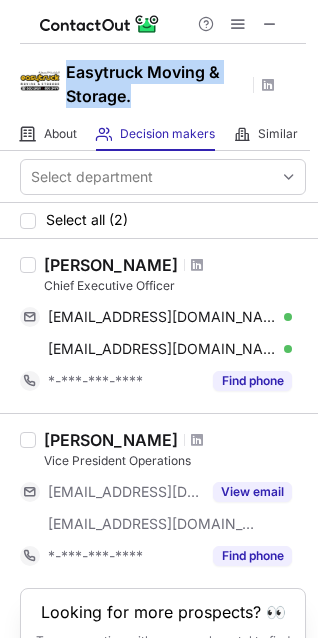 click on "Easytruck Moving & Storage." at bounding box center (156, 84) 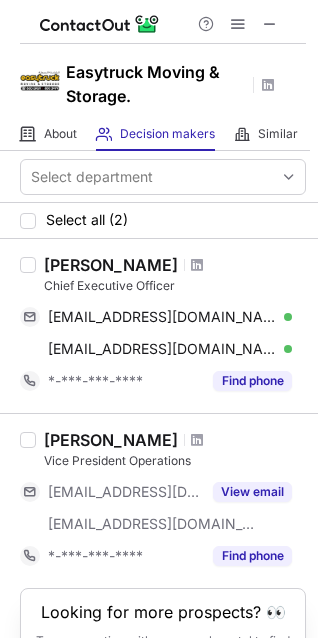 click on "John Nolan" at bounding box center (111, 265) 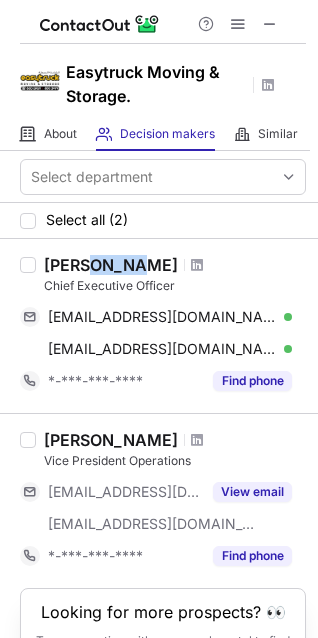 click on "John Nolan" at bounding box center (111, 265) 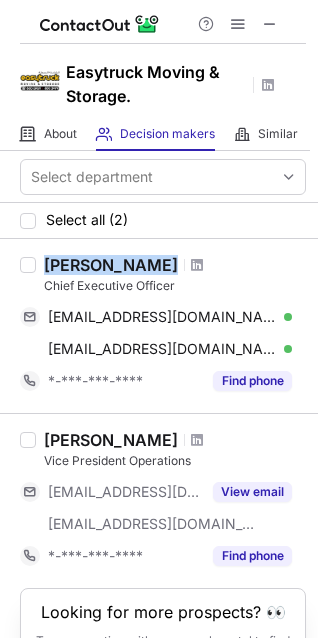 copy on "John Nolan" 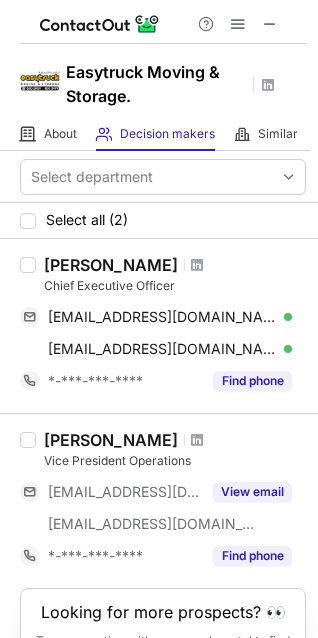 click on "Easytruck Moving & Storage." at bounding box center (156, 84) 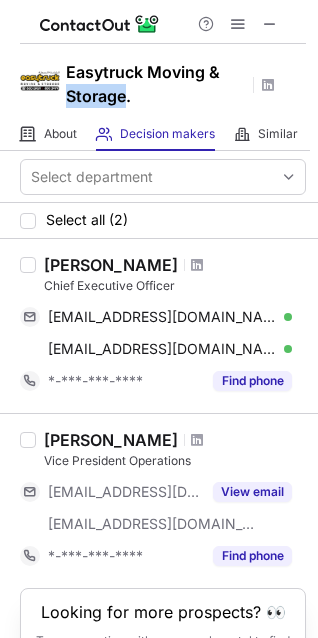 click on "Easytruck Moving & Storage." at bounding box center [156, 84] 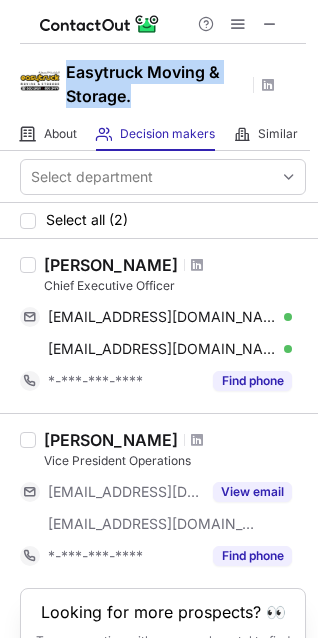 click on "Easytruck Moving & Storage." at bounding box center [156, 84] 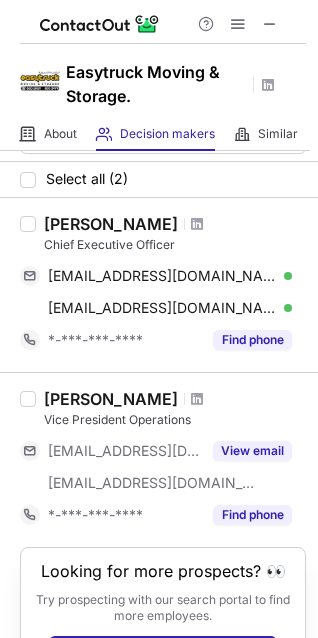scroll, scrollTop: 106, scrollLeft: 0, axis: vertical 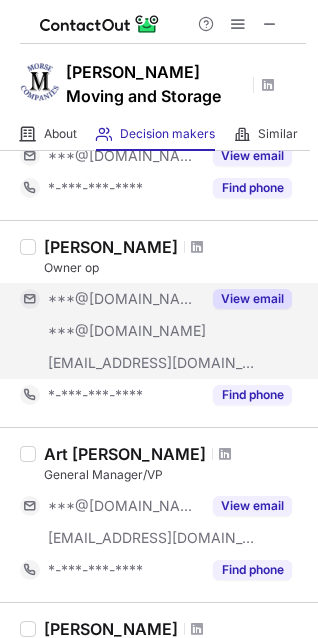 click on "***@[DOMAIN_NAME]" at bounding box center (110, 331) 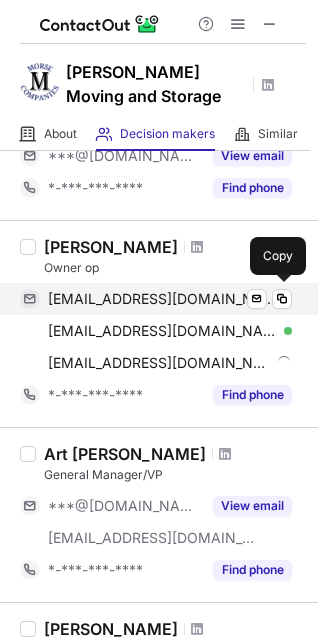click on "[EMAIL_ADDRESS][DOMAIN_NAME]" at bounding box center [162, 299] 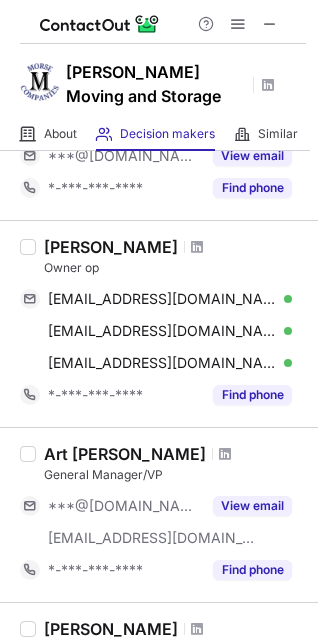 click on "[PERSON_NAME]" at bounding box center [111, 247] 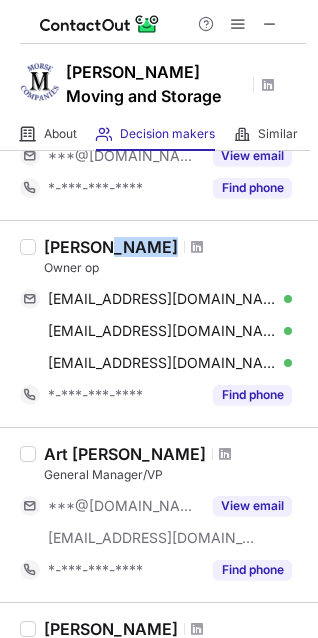 click on "[PERSON_NAME]" at bounding box center [111, 247] 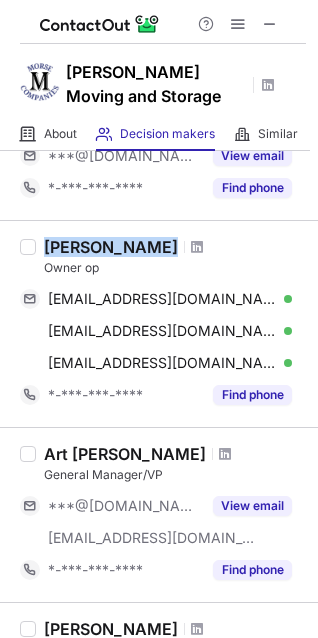 click on "[PERSON_NAME]" at bounding box center (111, 247) 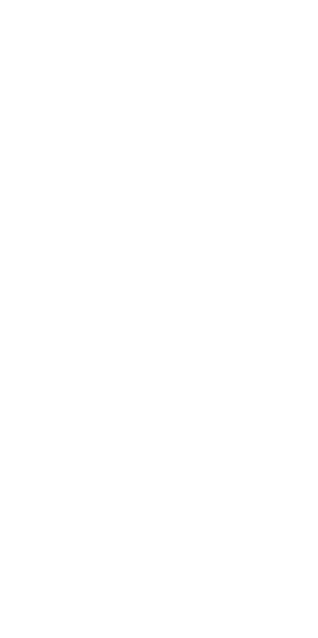 scroll, scrollTop: 0, scrollLeft: 0, axis: both 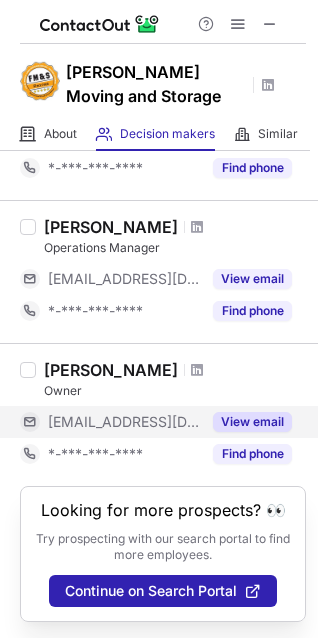 click on "***@johnsuppervalleymoving.com" at bounding box center (124, 422) 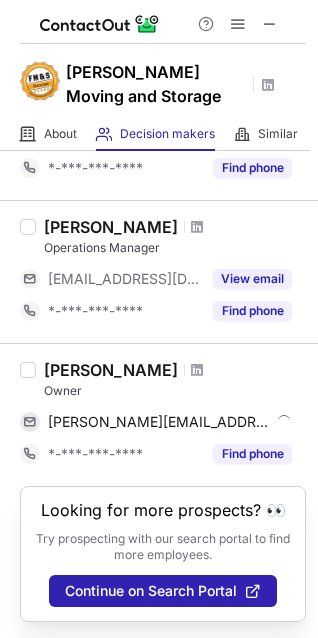 click on "Ferguson Moving and Storage" at bounding box center (156, 84) 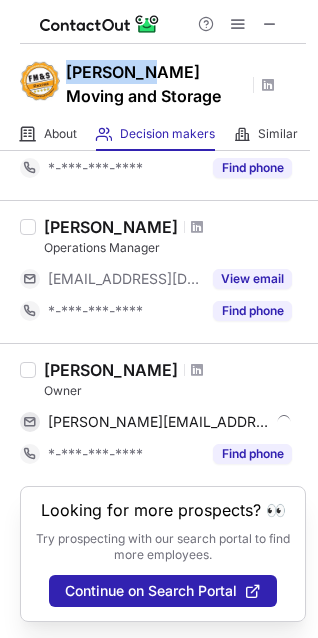click on "Ferguson Moving and Storage" at bounding box center [156, 84] 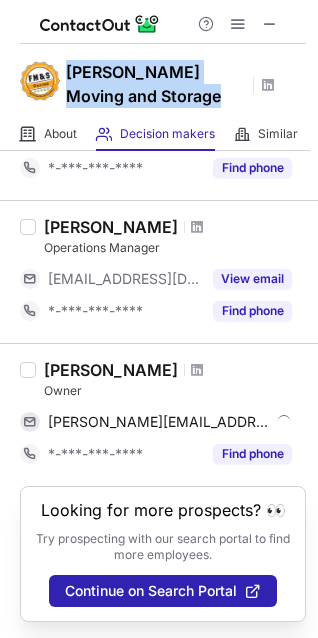 click on "Ferguson Moving and Storage" at bounding box center [156, 84] 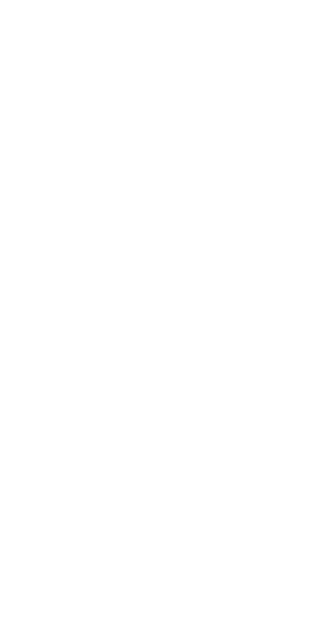 scroll, scrollTop: 0, scrollLeft: 0, axis: both 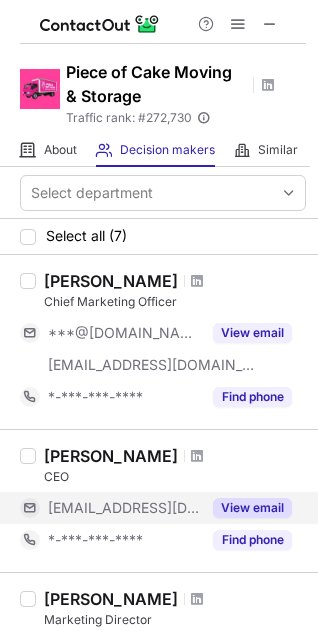 click on "[EMAIL_ADDRESS][DOMAIN_NAME]" at bounding box center [124, 508] 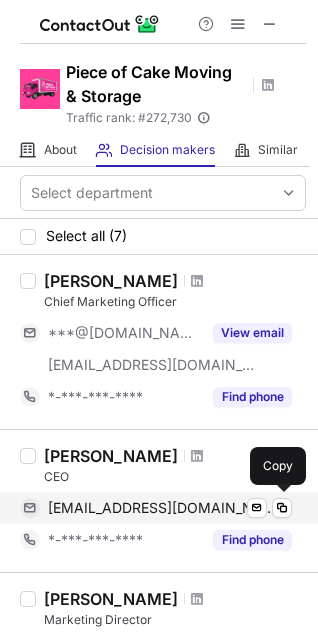 click on "[EMAIL_ADDRESS][DOMAIN_NAME]" at bounding box center (162, 508) 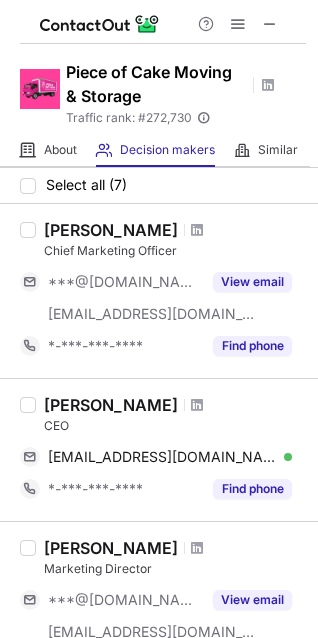 scroll, scrollTop: 79, scrollLeft: 0, axis: vertical 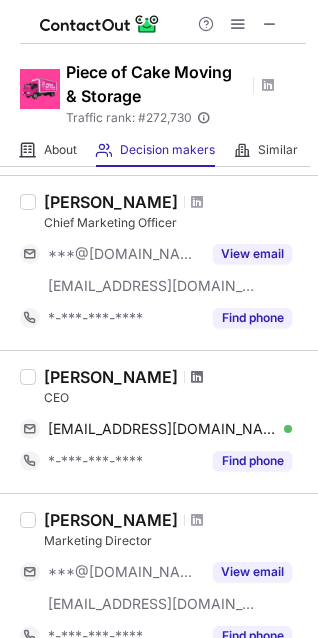 click at bounding box center (197, 377) 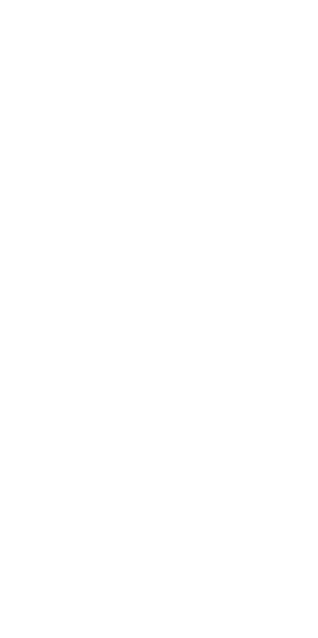 scroll, scrollTop: 0, scrollLeft: 0, axis: both 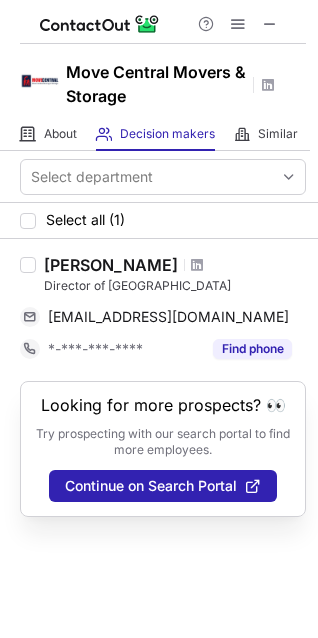 click on "Move Central Movers & Storage" at bounding box center (156, 84) 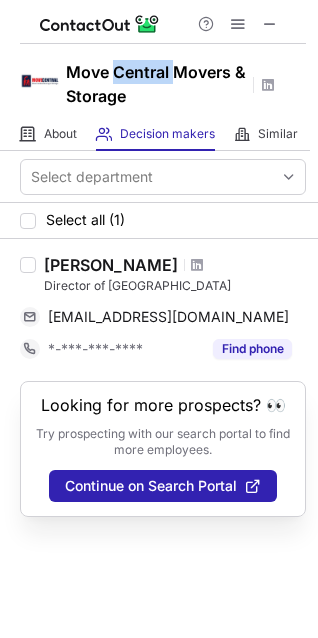 click on "Move Central Movers & Storage" at bounding box center [156, 84] 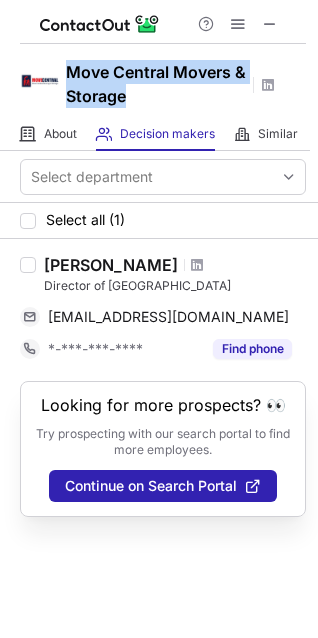 click on "Move Central Movers & Storage" at bounding box center (156, 84) 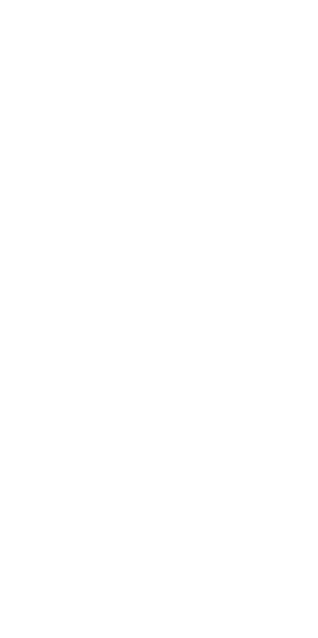 scroll, scrollTop: 0, scrollLeft: 0, axis: both 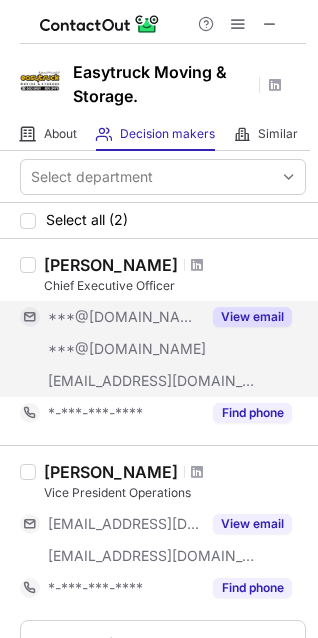 click on "***@gmail.com" at bounding box center [124, 317] 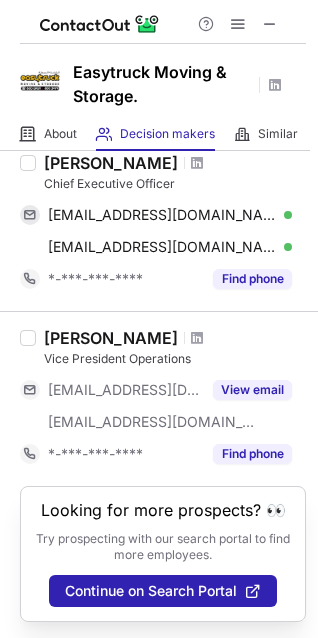 scroll, scrollTop: 120, scrollLeft: 0, axis: vertical 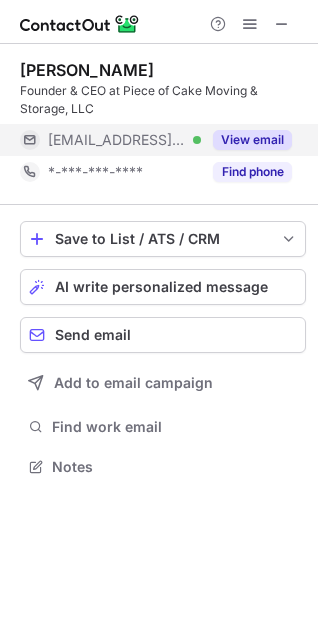 click on "***@mypieceofcakemove.com" at bounding box center (117, 140) 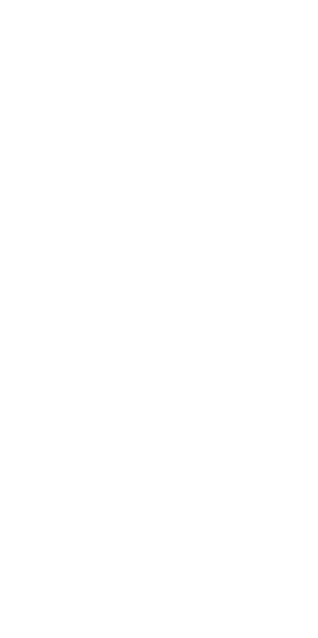 scroll, scrollTop: 0, scrollLeft: 0, axis: both 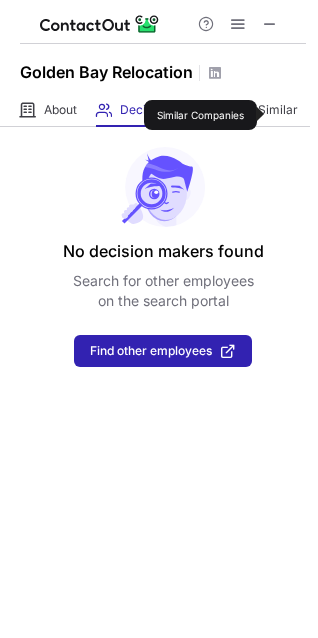 click on "Golden Bay Relocation" at bounding box center (106, 72) 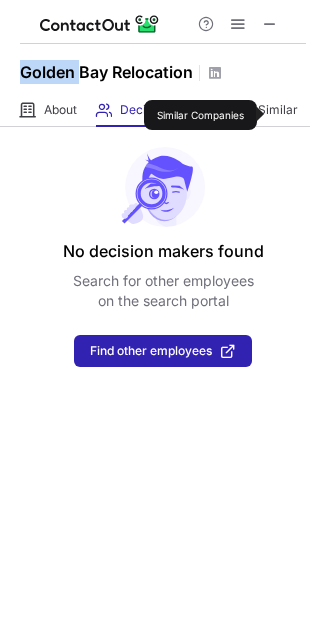 click on "Golden Bay Relocation" at bounding box center (106, 72) 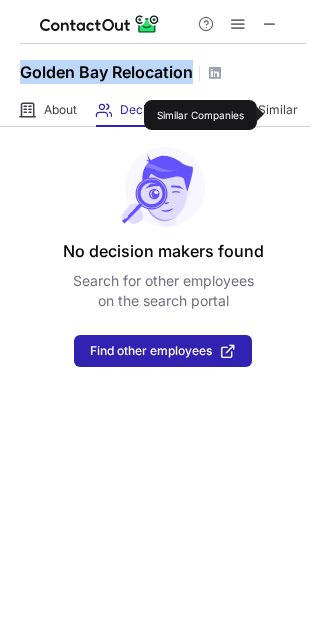 click on "Golden Bay Relocation" at bounding box center [106, 72] 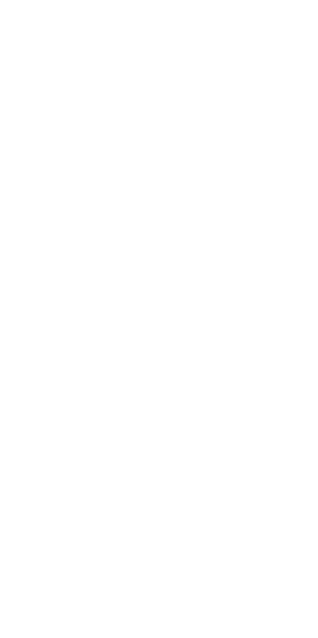 scroll, scrollTop: 0, scrollLeft: 0, axis: both 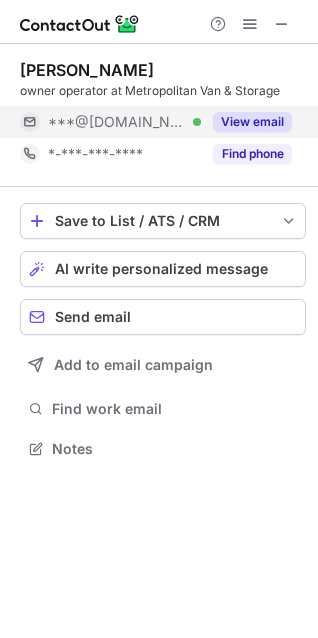click on "***@[DOMAIN_NAME]" at bounding box center [117, 122] 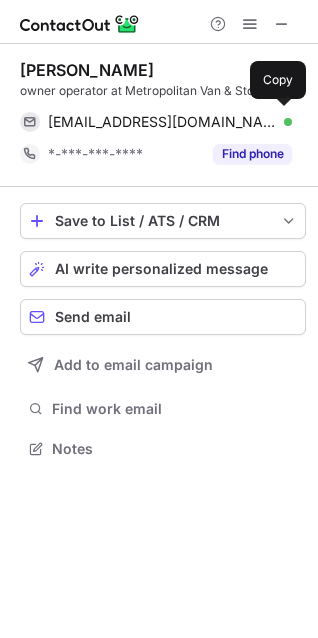 click on "[EMAIL_ADDRESS][DOMAIN_NAME]" at bounding box center [162, 122] 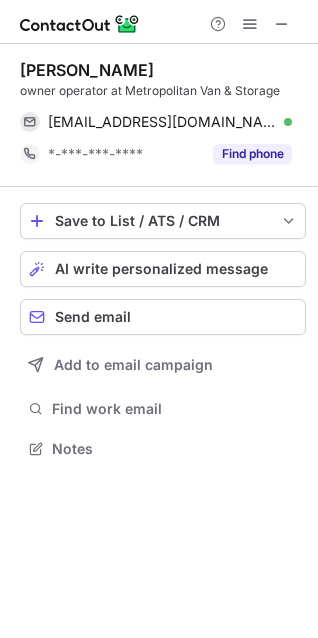 click on "[PERSON_NAME]" at bounding box center (87, 70) 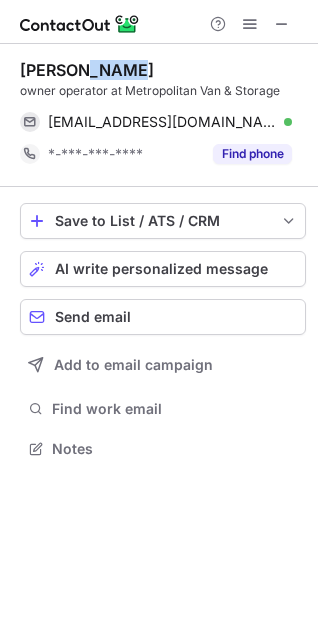 click on "[PERSON_NAME]" at bounding box center (87, 70) 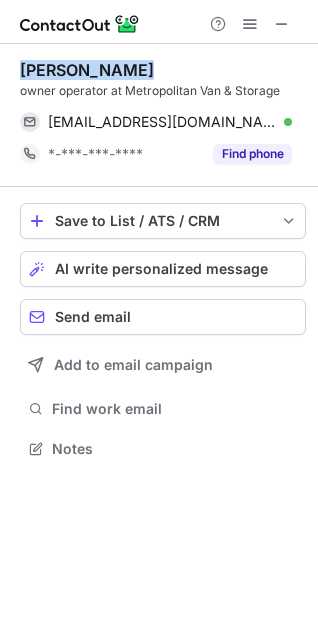 click on "Victor Carll" at bounding box center (87, 70) 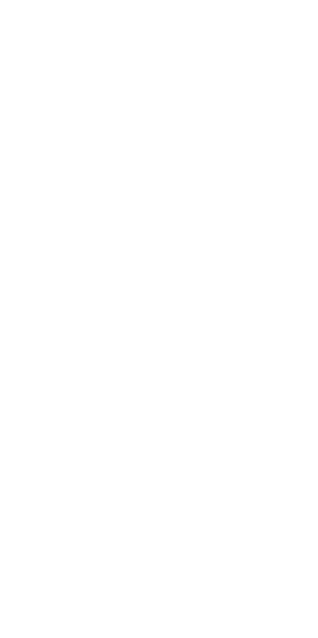 scroll, scrollTop: 0, scrollLeft: 0, axis: both 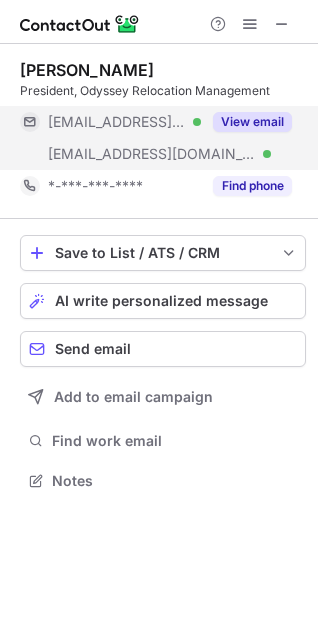 click on "***@cox.net Verified" at bounding box center [110, 122] 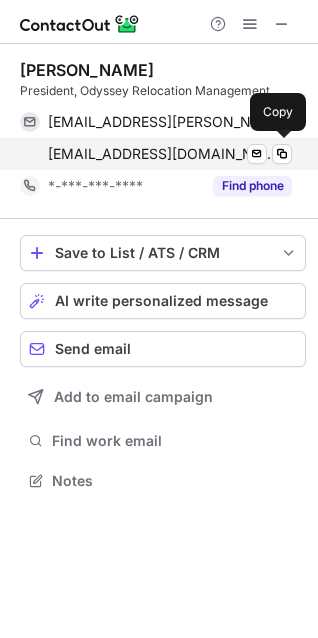 click on "scarroll@odysseyrelo.com" at bounding box center (162, 154) 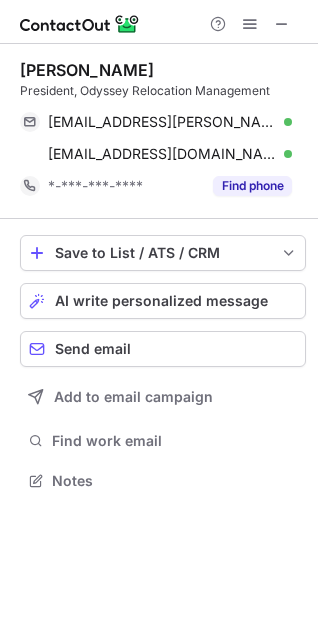 click on "Scott Carroll" at bounding box center [87, 70] 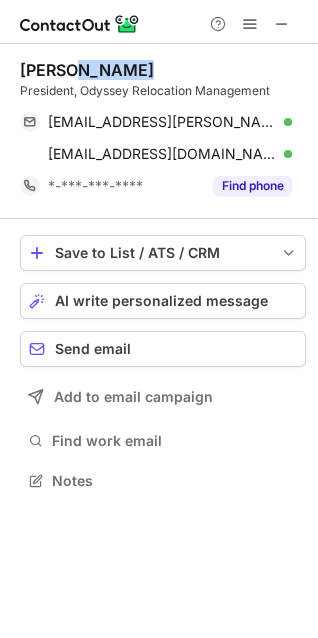 click on "Scott Carroll" at bounding box center (87, 70) 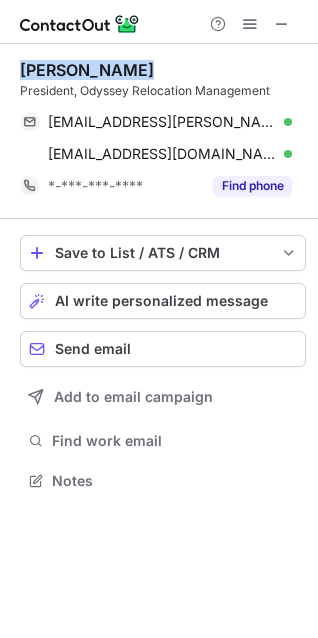 copy on "Scott Carroll" 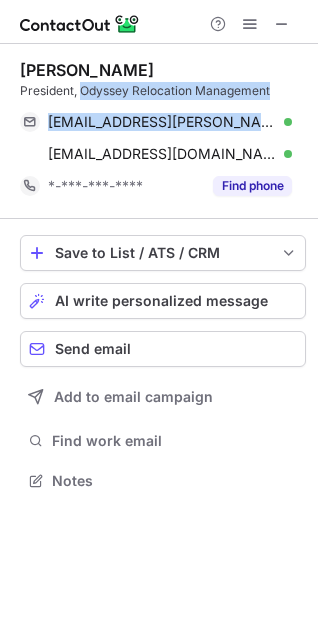 copy on "Odyssey Relocation Management thecarroll5@cox.net" 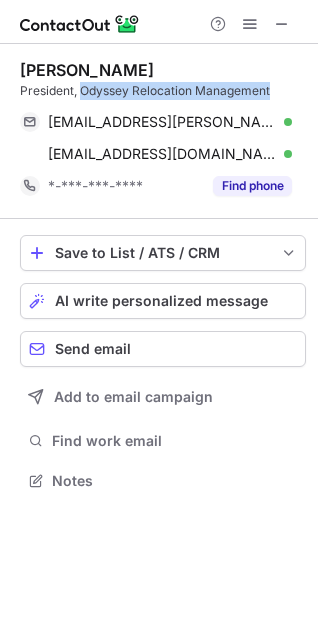 copy on "Odyssey Relocation Management" 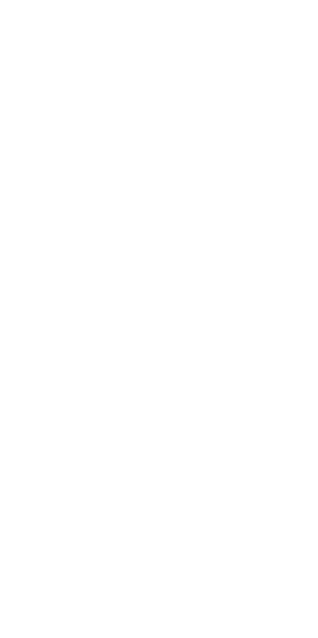 scroll, scrollTop: 0, scrollLeft: 0, axis: both 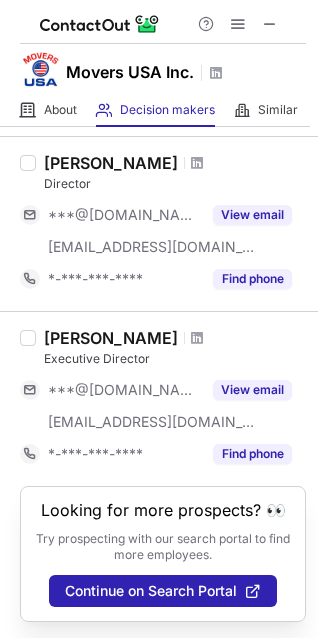 click on "Movers USA Inc." at bounding box center (130, 72) 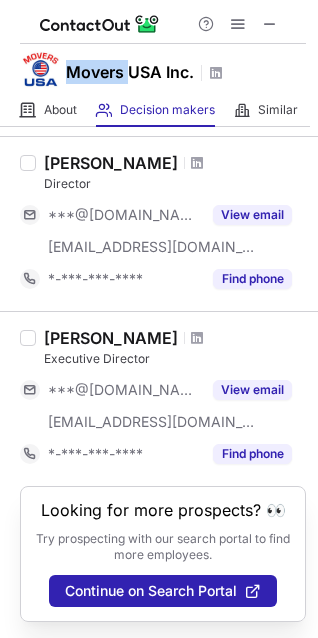 click on "Movers USA Inc." at bounding box center (130, 72) 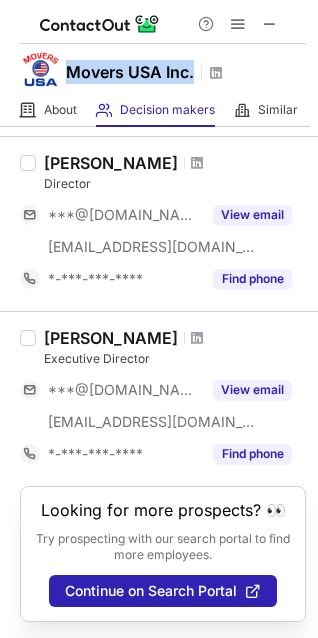 click on "Movers USA Inc." at bounding box center [130, 72] 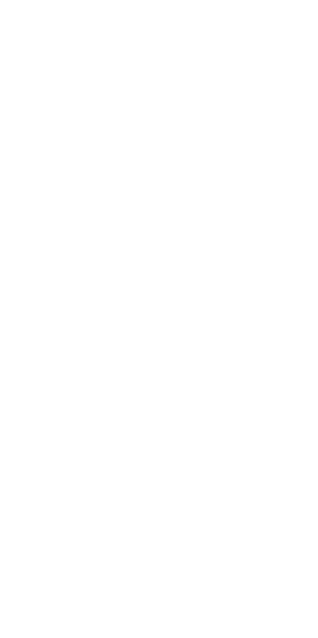 scroll, scrollTop: 0, scrollLeft: 0, axis: both 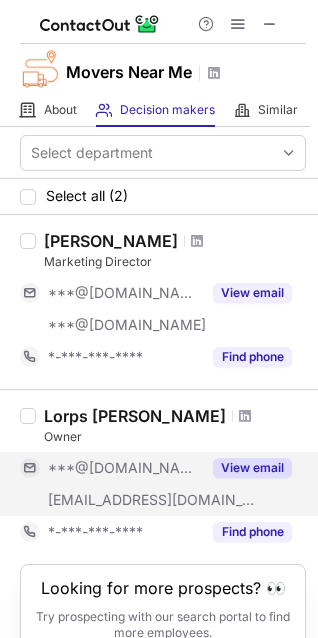 click on "***@[DOMAIN_NAME]" at bounding box center (110, 468) 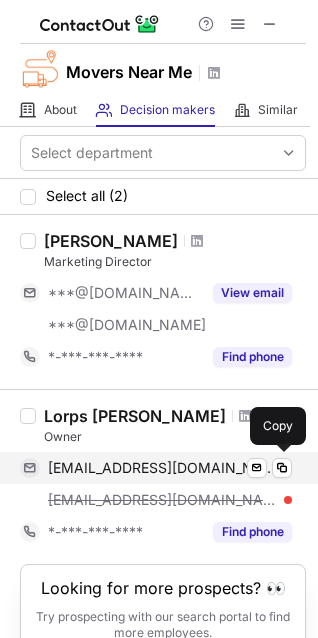 click on "lorpsrm@gmail.com Verified Send email Copy" at bounding box center [156, 468] 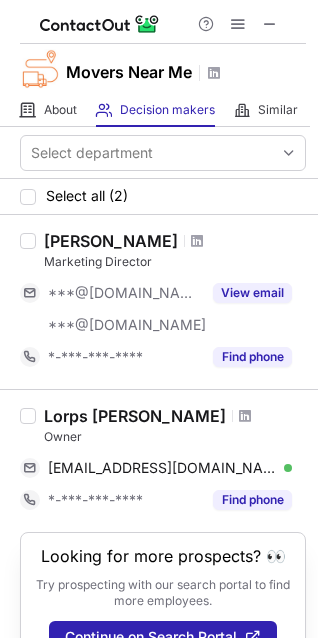scroll, scrollTop: 63, scrollLeft: 0, axis: vertical 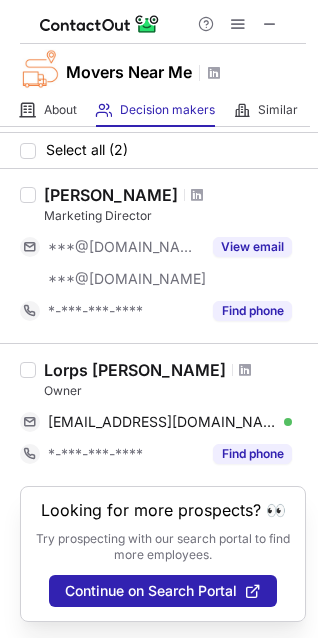 click on "Movers Near Me" at bounding box center (159, 69) 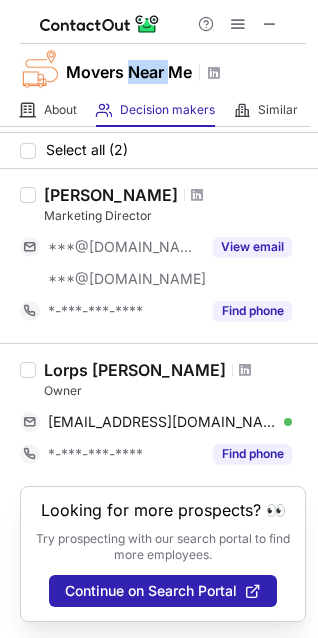 click on "Movers Near Me" at bounding box center (129, 72) 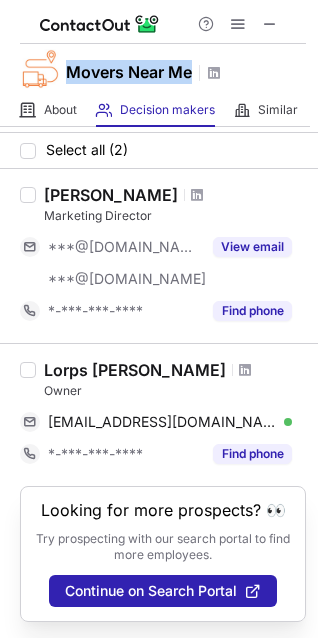 click on "Movers Near Me" at bounding box center (129, 72) 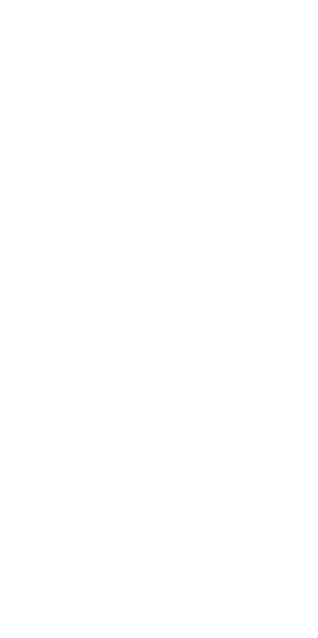 scroll, scrollTop: 0, scrollLeft: 0, axis: both 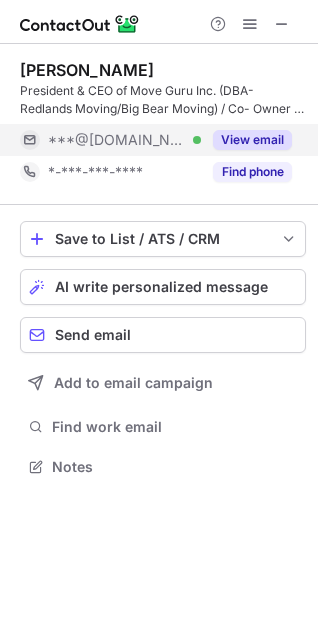 click on "***@aol.com Verified" at bounding box center [124, 140] 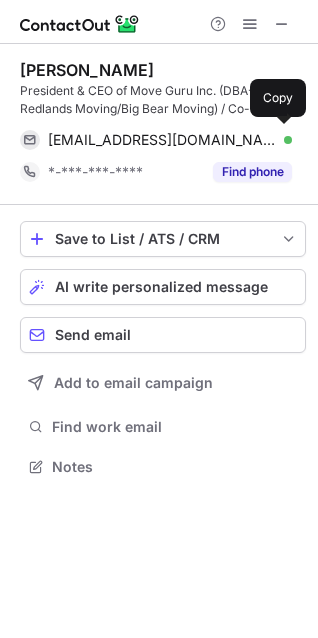 click on "msterjr@aol.com" at bounding box center (162, 140) 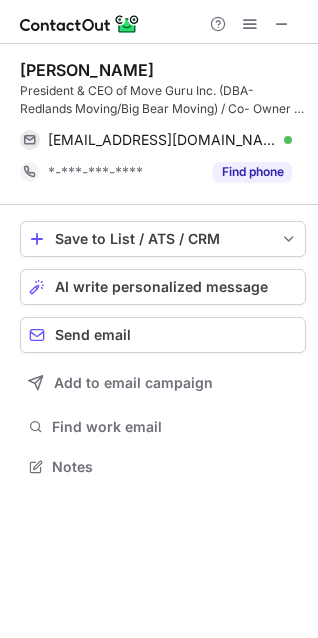click on "James Rogers President & CEO of Move Guru Inc. (DBA- Redlands Moving/Big Bear Moving) / Co- Owner of Bellagio Hair Salon msterjr@aol.com Verified Send email Copy *-***-***-**** Find phone" at bounding box center [163, 124] 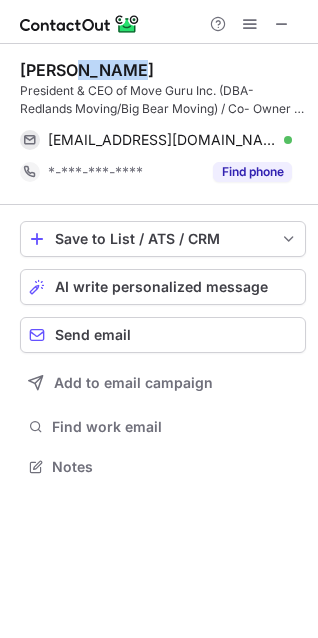 click on "James Rogers President & CEO of Move Guru Inc. (DBA- Redlands Moving/Big Bear Moving) / Co- Owner of Bellagio Hair Salon msterjr@aol.com Verified Send email Copy *-***-***-**** Find phone" at bounding box center [163, 124] 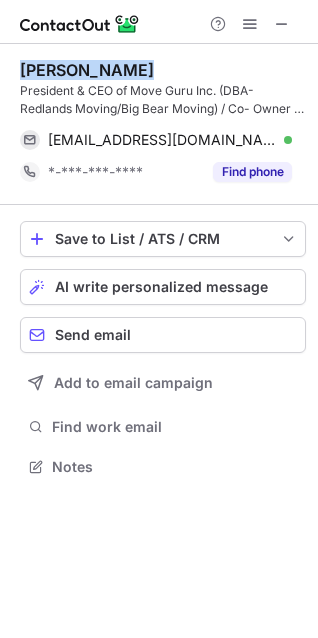 click on "James Rogers President & CEO of Move Guru Inc. (DBA- Redlands Moving/Big Bear Moving) / Co- Owner of Bellagio Hair Salon msterjr@aol.com Verified Send email Copy *-***-***-**** Find phone" at bounding box center [163, 124] 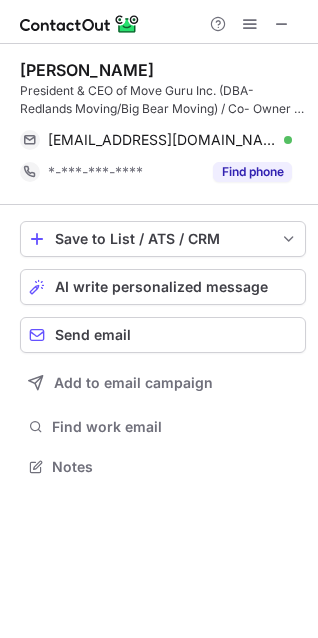scroll, scrollTop: 452, scrollLeft: 318, axis: both 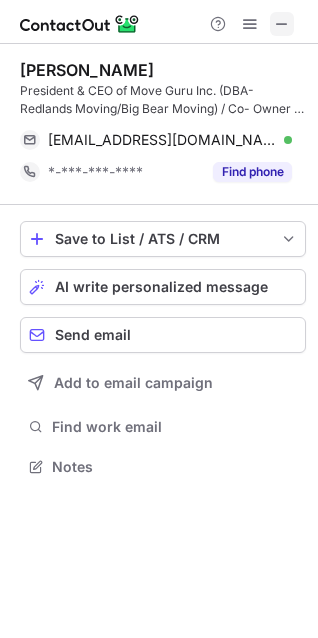click at bounding box center (282, 24) 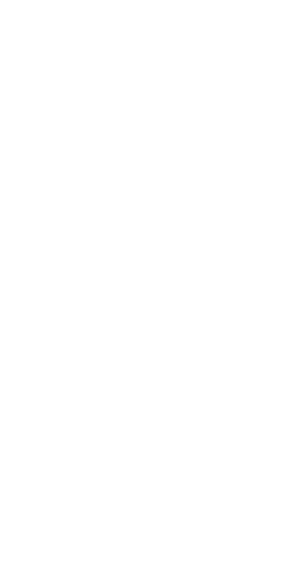 scroll, scrollTop: 0, scrollLeft: 0, axis: both 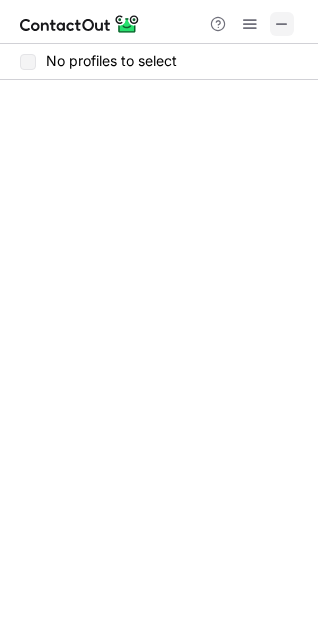 click on "Help & Support" at bounding box center [159, 22] 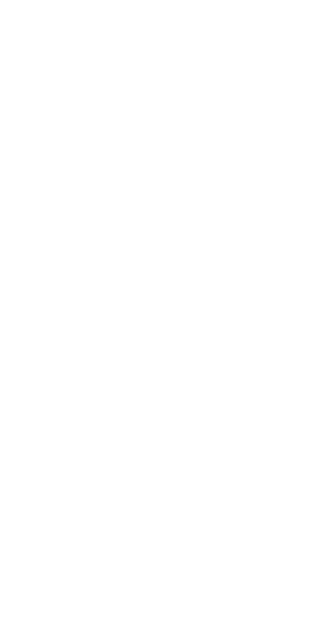 scroll, scrollTop: 0, scrollLeft: 0, axis: both 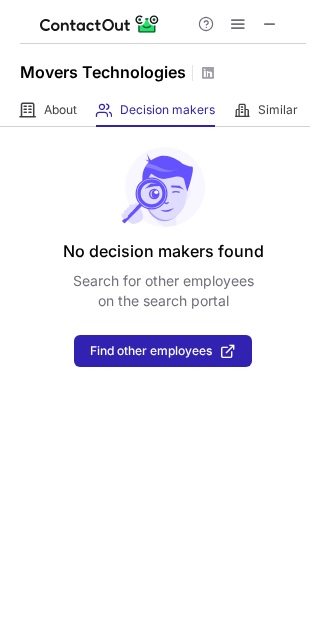 click at bounding box center (238, 24) 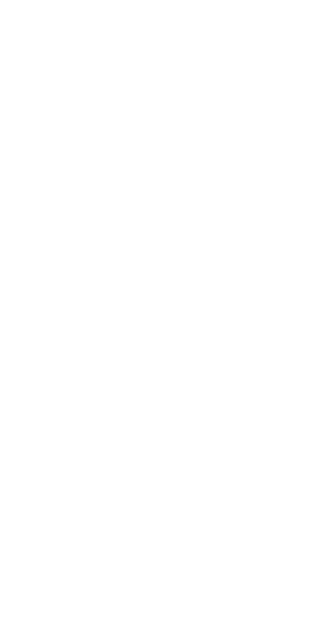 scroll, scrollTop: 0, scrollLeft: 0, axis: both 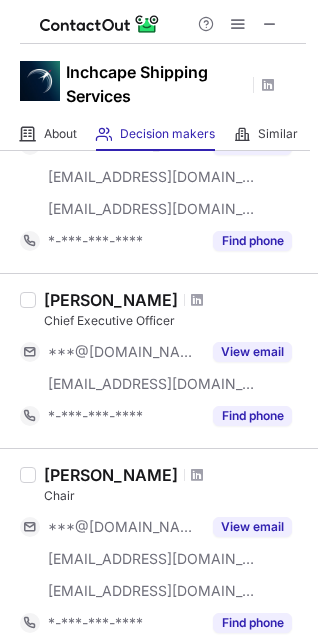 drag, startPoint x: 36, startPoint y: 326, endPoint x: 49, endPoint y: 346, distance: 23.853722 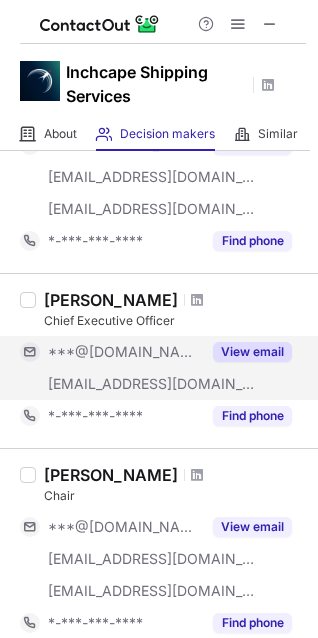 click on "[PERSON_NAME] Chief Executive Officer ***@[DOMAIN_NAME] [EMAIL_ADDRESS][DOMAIN_NAME] View email *-***-***-**** Find phone" at bounding box center [171, 361] 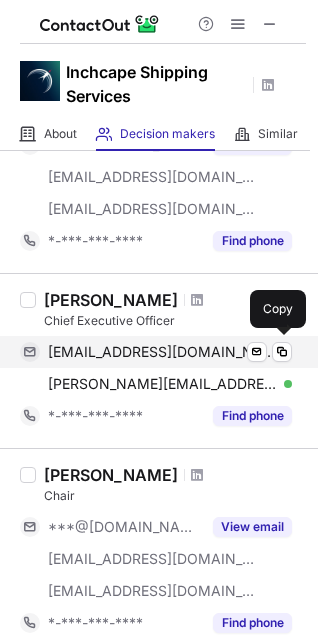 click on "pmaezelle@gmail.com" at bounding box center (162, 352) 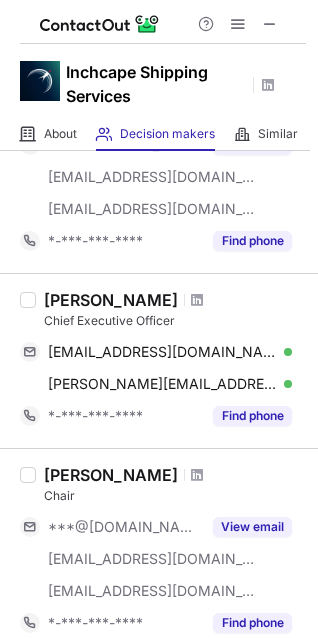 click on "Inchcape Shipping Services" at bounding box center (156, 84) 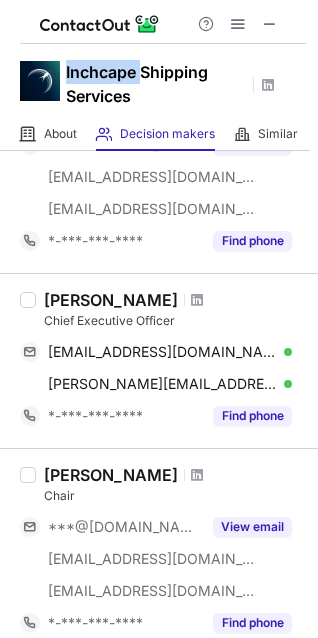 click on "Inchcape Shipping Services" at bounding box center (156, 84) 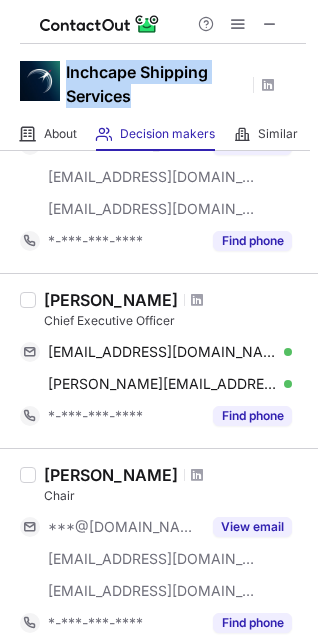 copy on "Inchcape Shipping Services" 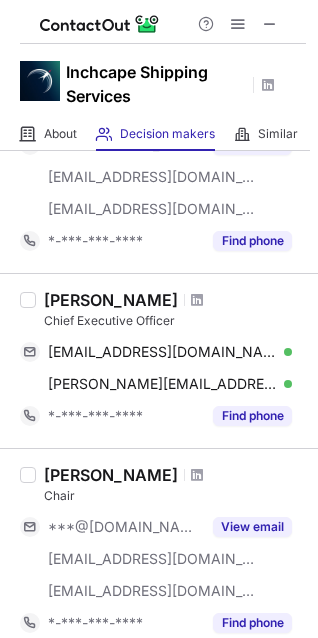 click on "Philippe Maezelle" at bounding box center [111, 300] 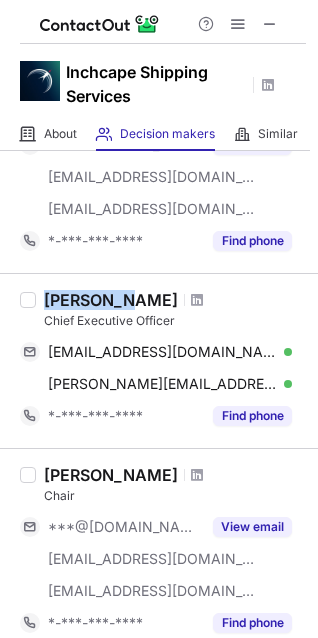 click on "Philippe Maezelle" at bounding box center (111, 300) 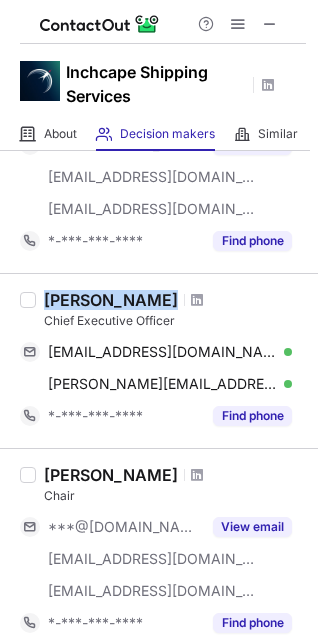 click on "Philippe Maezelle" at bounding box center (111, 300) 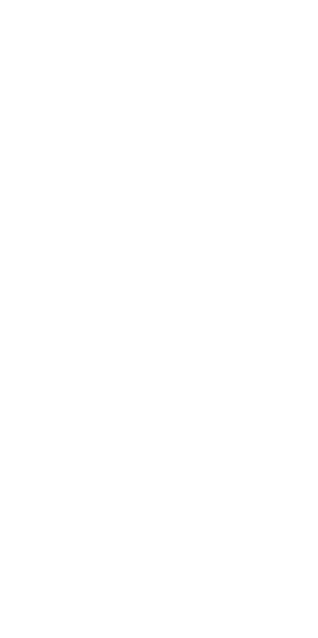 scroll, scrollTop: 0, scrollLeft: 0, axis: both 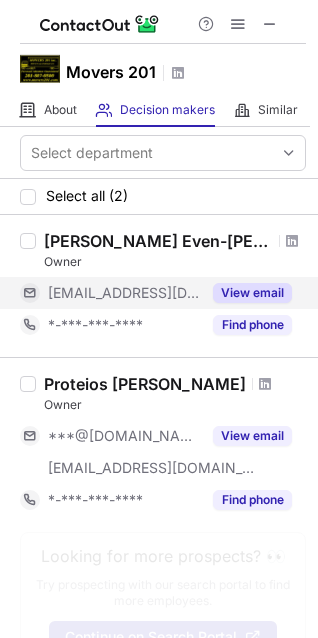 click on "[EMAIL_ADDRESS][DOMAIN_NAME]" at bounding box center (124, 293) 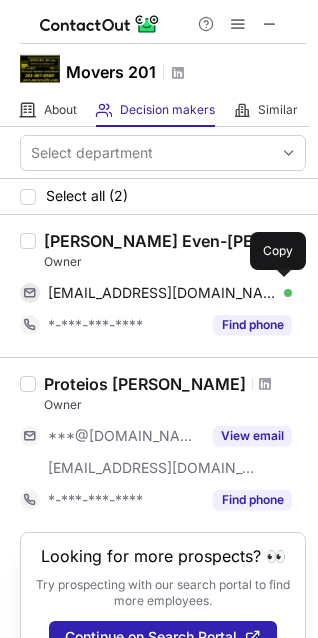click on "[EMAIL_ADDRESS][DOMAIN_NAME]" at bounding box center (162, 293) 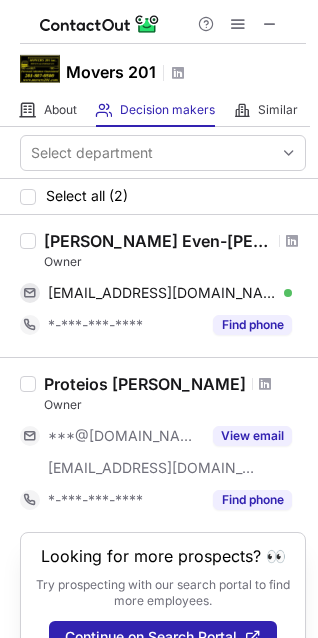 click on "Amir Even-ezra" at bounding box center [158, 241] 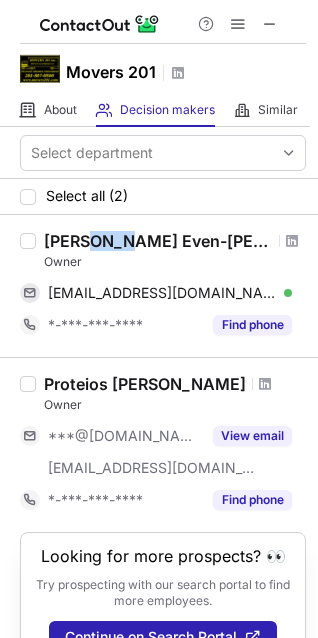 click on "Amir Even-ezra" at bounding box center (158, 241) 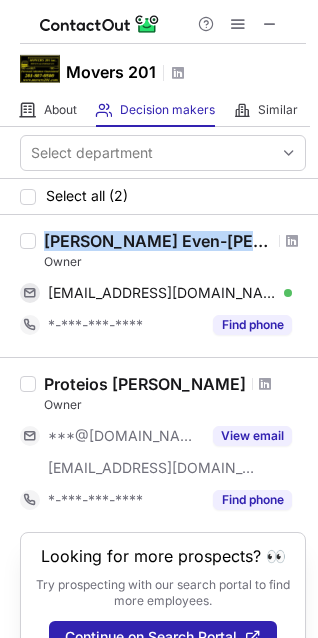 click on "Amir Even-ezra" at bounding box center (158, 241) 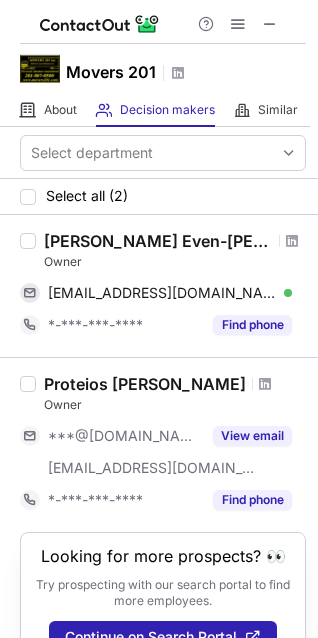 click on "Movers 201" at bounding box center (111, 72) 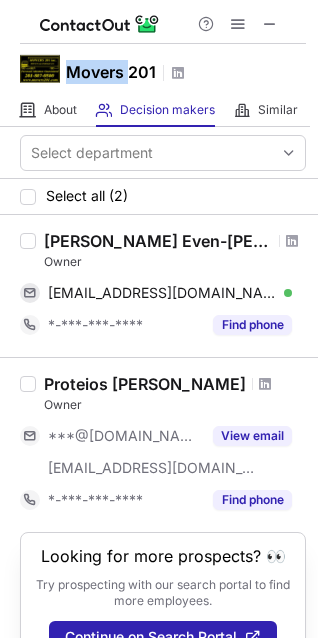 click on "Movers 201" at bounding box center [111, 72] 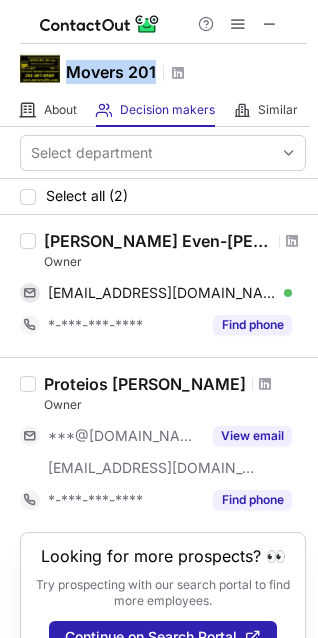 copy on "Movers 201" 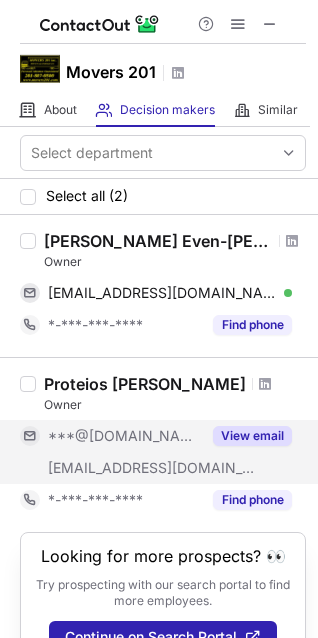 click on "***@movers201.com" at bounding box center [110, 468] 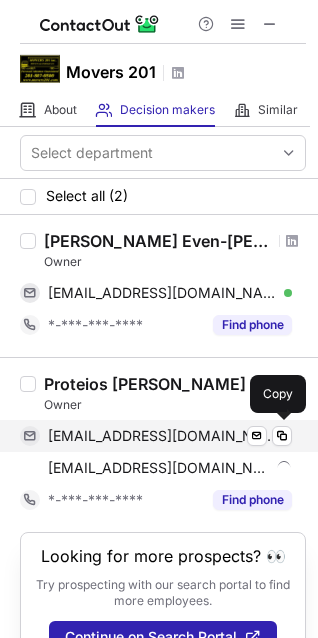 click on "sfe@hotmail.com" at bounding box center (162, 436) 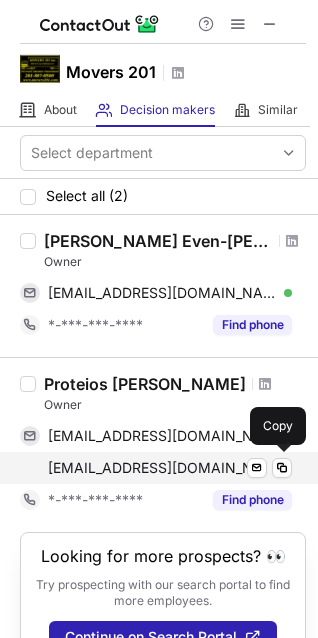 click on "proteios@movers201.com" at bounding box center (159, 468) 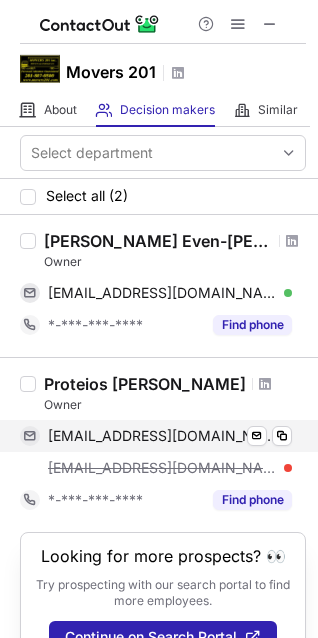 click on "sfe@hotmail.com" at bounding box center [162, 436] 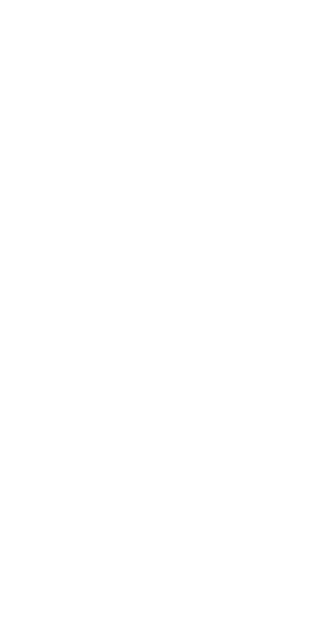 scroll, scrollTop: 0, scrollLeft: 0, axis: both 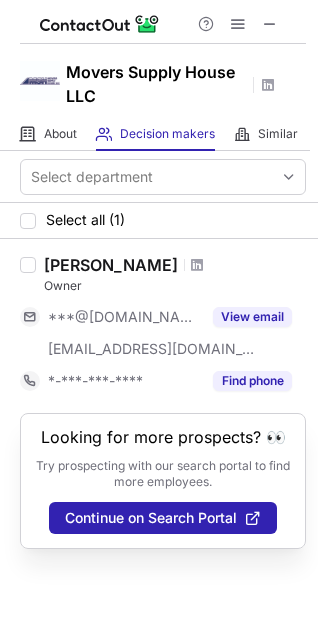 click on "***@moversupply.com" at bounding box center (152, 349) 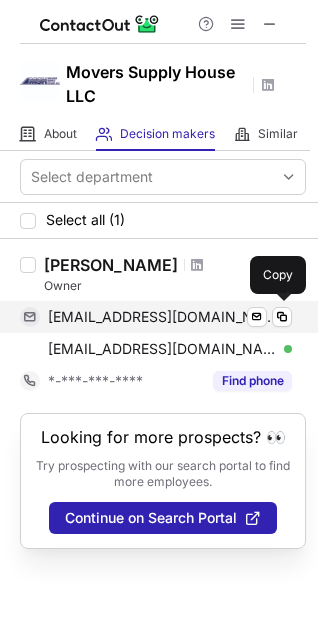 click on "tobagoflyr@aol.com" at bounding box center [162, 317] 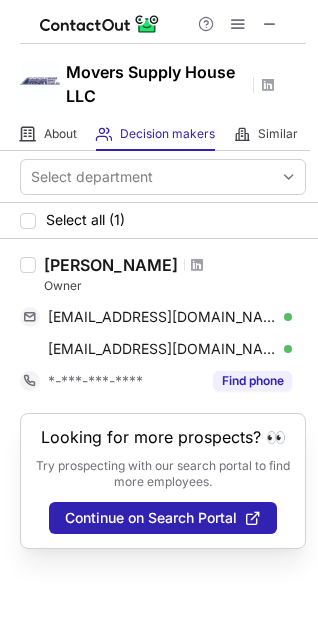 click on "Ted Edwards Owner tobagoflyr@aol.com Verified Send email Copy tedwards@moversupply.com Verified Send email Copy *-***-***-**** Find phone" at bounding box center [159, 326] 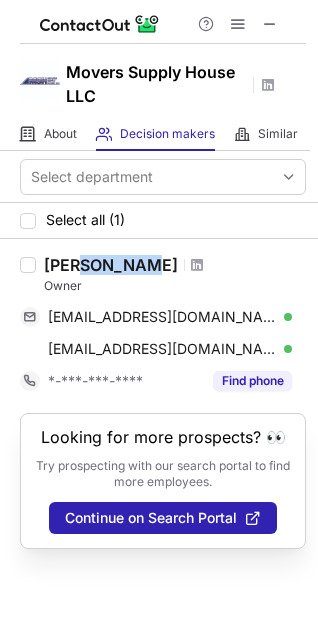 click on "Ted Edwards Owner tobagoflyr@aol.com Verified Send email Copy tedwards@moversupply.com Verified Send email Copy *-***-***-**** Find phone" at bounding box center [159, 326] 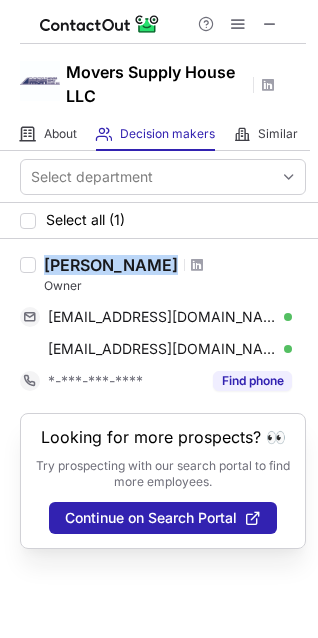 click on "Ted Edwards Owner tobagoflyr@aol.com Verified Send email Copy tedwards@moversupply.com Verified Send email Copy *-***-***-**** Find phone" at bounding box center [159, 326] 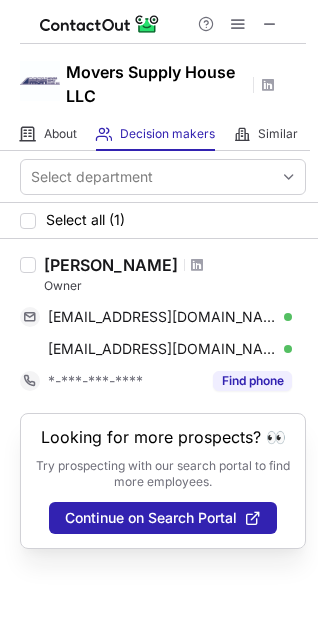 click on "Movers Supply House LLC" at bounding box center [156, 84] 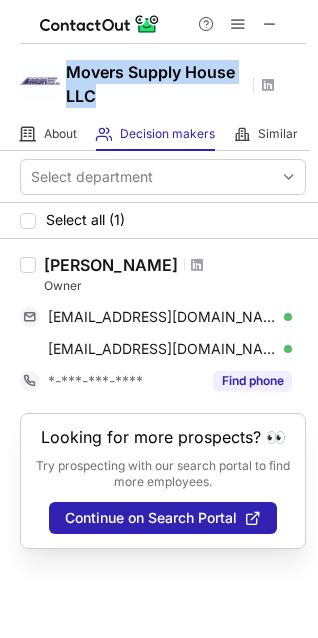 click on "Movers Supply House LLC" at bounding box center (156, 84) 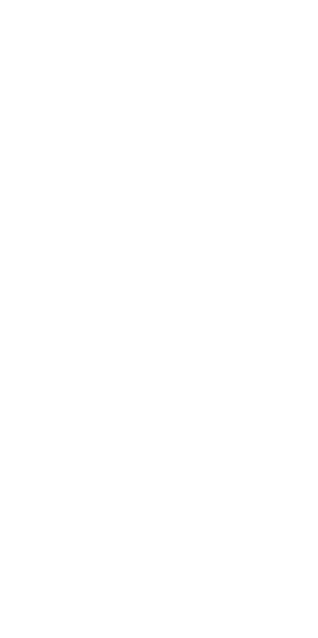 scroll, scrollTop: 0, scrollLeft: 0, axis: both 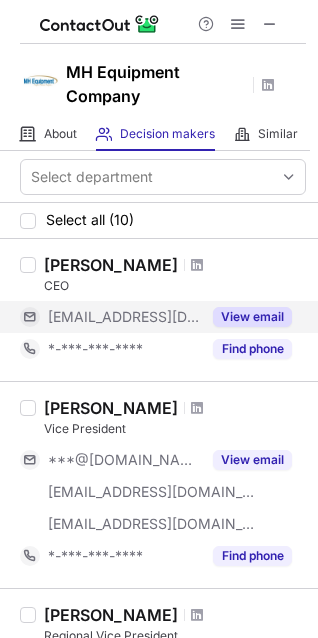 click on "[EMAIL_ADDRESS][DOMAIN_NAME]" at bounding box center (124, 317) 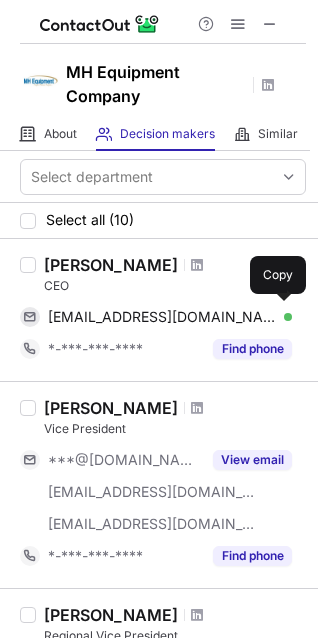 click on "[EMAIL_ADDRESS][DOMAIN_NAME]" at bounding box center (162, 317) 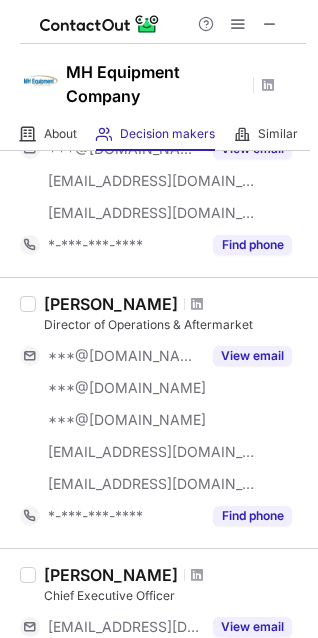 scroll, scrollTop: 769, scrollLeft: 0, axis: vertical 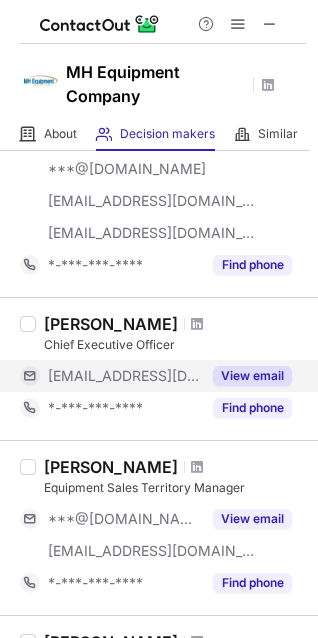 click on "[EMAIL_ADDRESS][DOMAIN_NAME]" at bounding box center [124, 376] 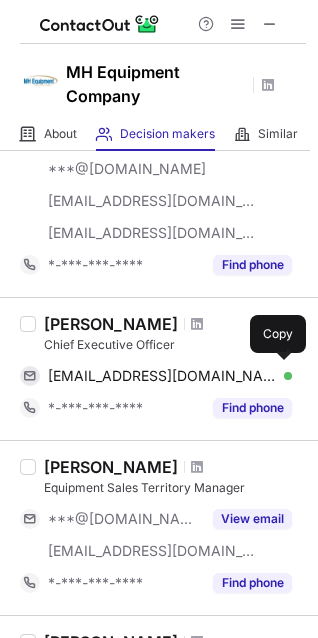 click on "cedison@mhequipment.com" at bounding box center (162, 376) 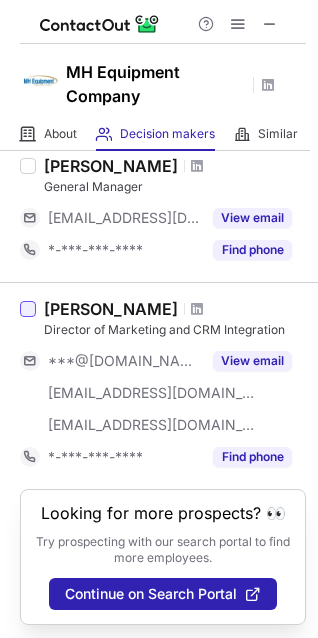 scroll, scrollTop: 1667, scrollLeft: 0, axis: vertical 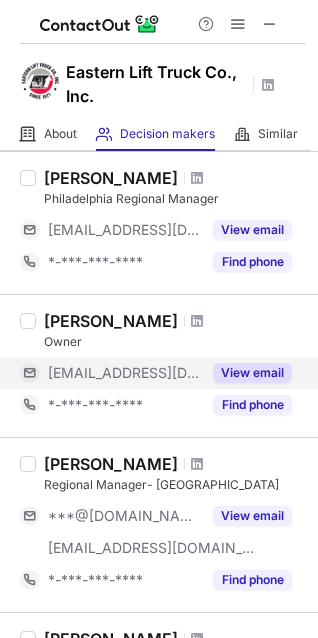 click on "***@easternlifttruck.com" at bounding box center (124, 373) 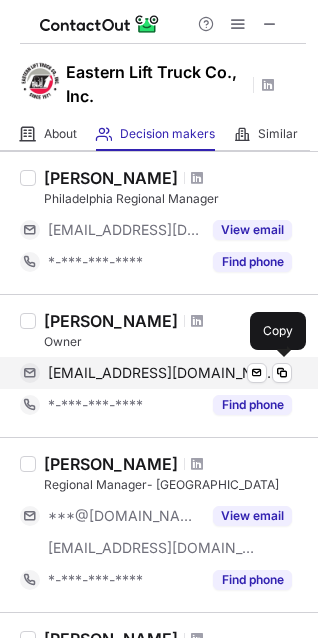 click on "mikep@easternlifttruck.com" at bounding box center [162, 373] 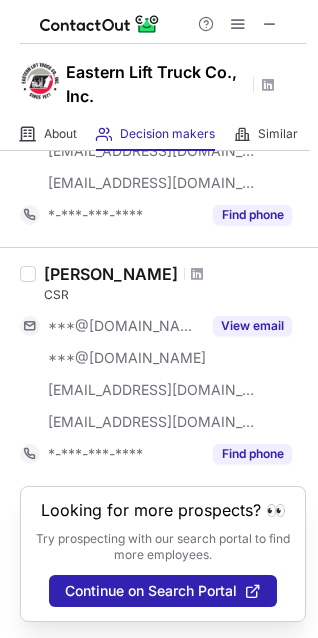 scroll, scrollTop: 1550, scrollLeft: 0, axis: vertical 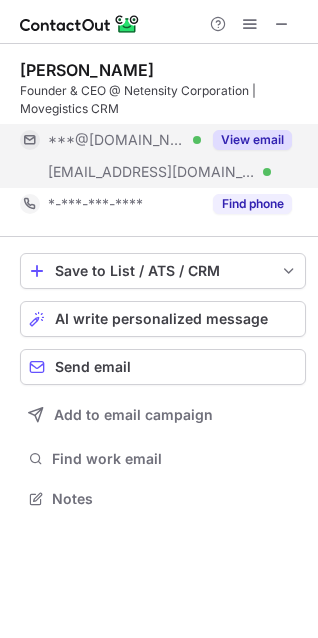 click on "***@[DOMAIN_NAME] Verified" at bounding box center [110, 140] 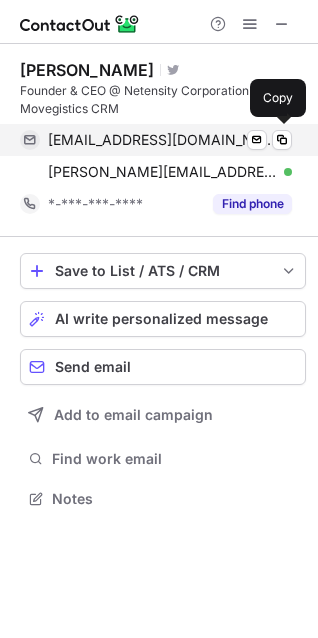 click on "[EMAIL_ADDRESS][DOMAIN_NAME]" at bounding box center [162, 140] 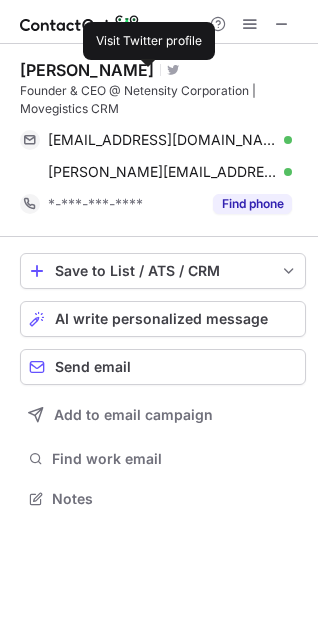 click on "[PERSON_NAME] Visit Twitter profile" at bounding box center (163, 70) 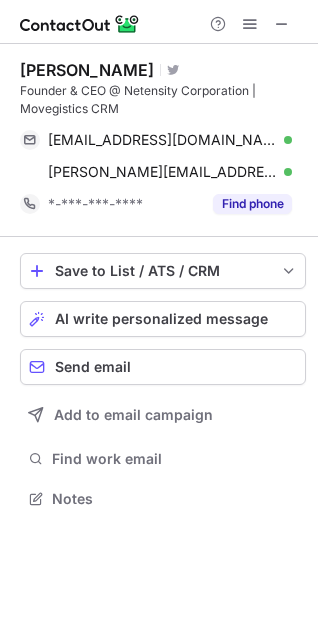 click on "[PERSON_NAME] Visit Twitter profile Founder & CEO @ Netensity Corporation | Movegistics CRM [EMAIL_ADDRESS][DOMAIN_NAME] Verified Send email Copy [PERSON_NAME][EMAIL_ADDRESS][PERSON_NAME][DOMAIN_NAME] Verified Send email Copy *-***-***-**** Find phone" at bounding box center (163, 140) 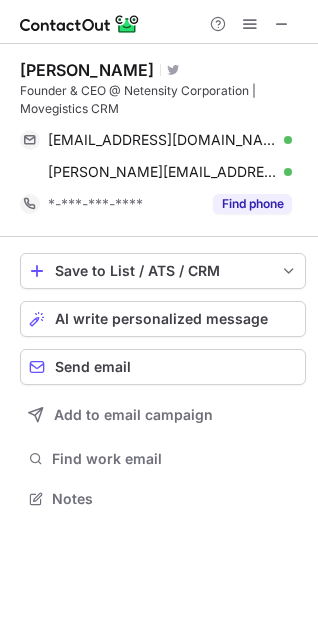 click on "[PERSON_NAME]" at bounding box center (87, 70) 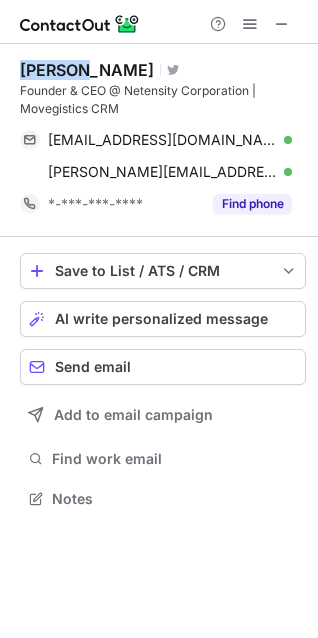 click on "[PERSON_NAME]" at bounding box center [87, 70] 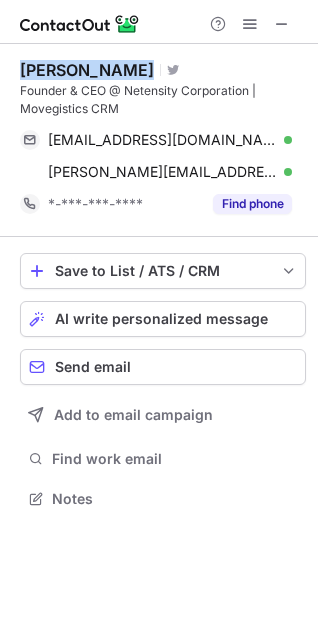 click on "[PERSON_NAME]" at bounding box center (87, 70) 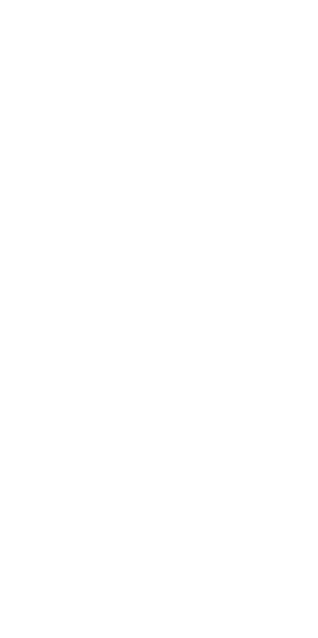 scroll, scrollTop: 0, scrollLeft: 0, axis: both 